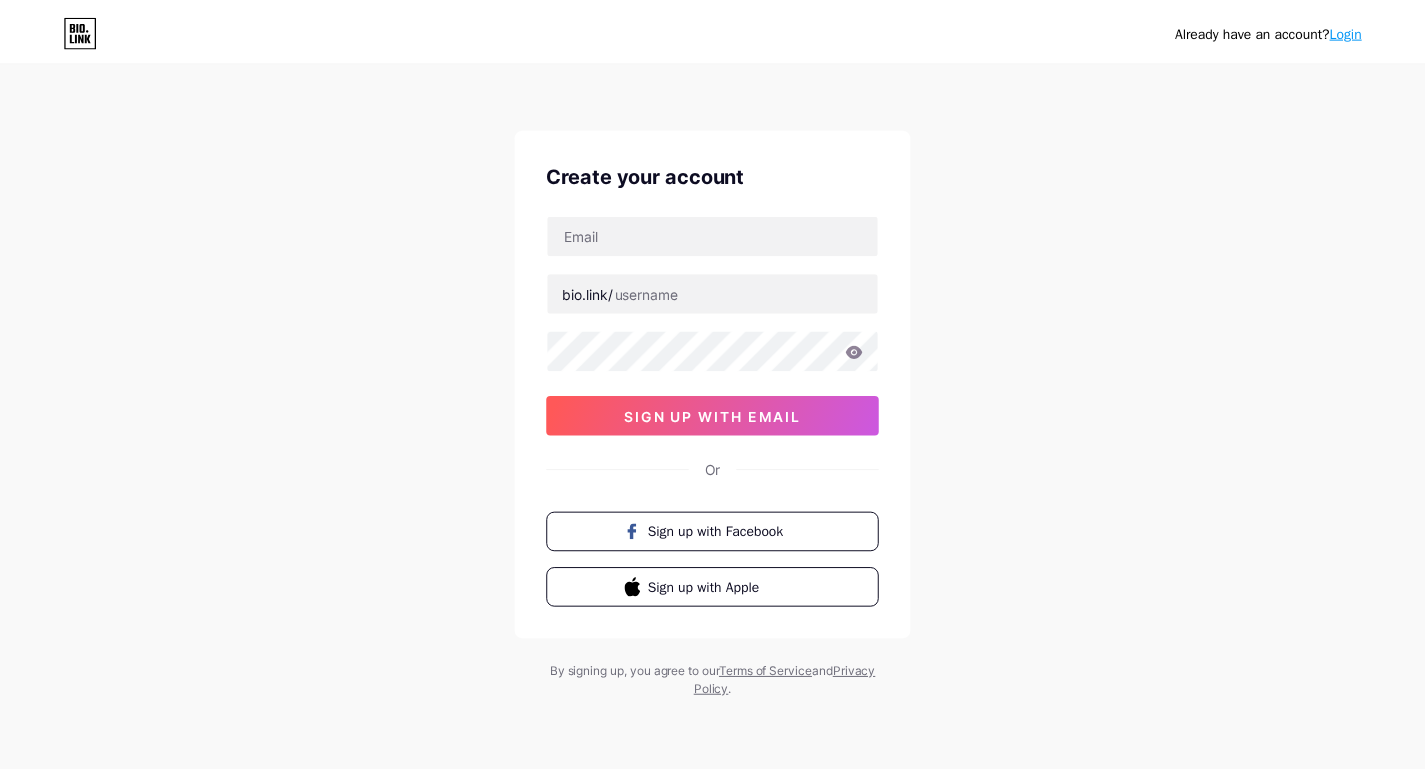scroll, scrollTop: 0, scrollLeft: 0, axis: both 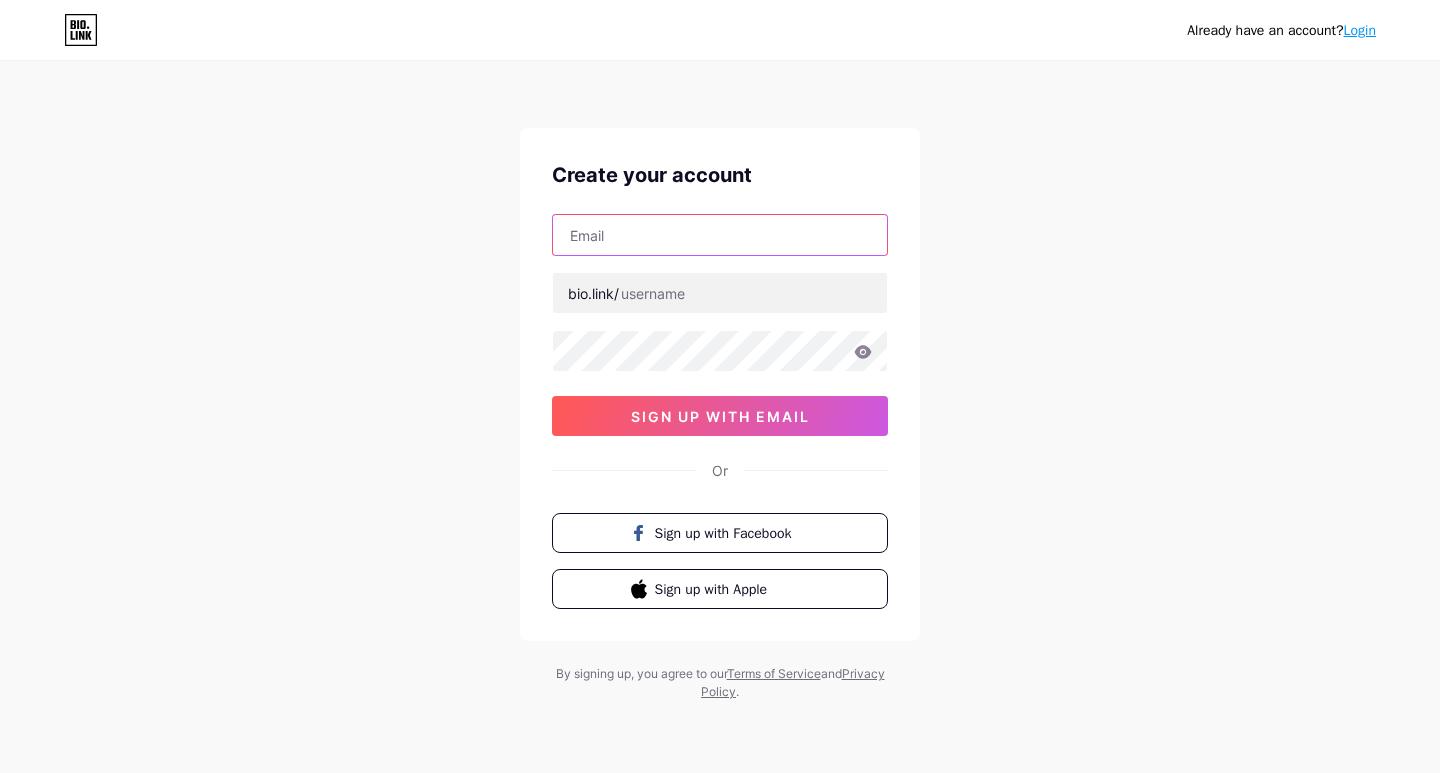 click at bounding box center [720, 235] 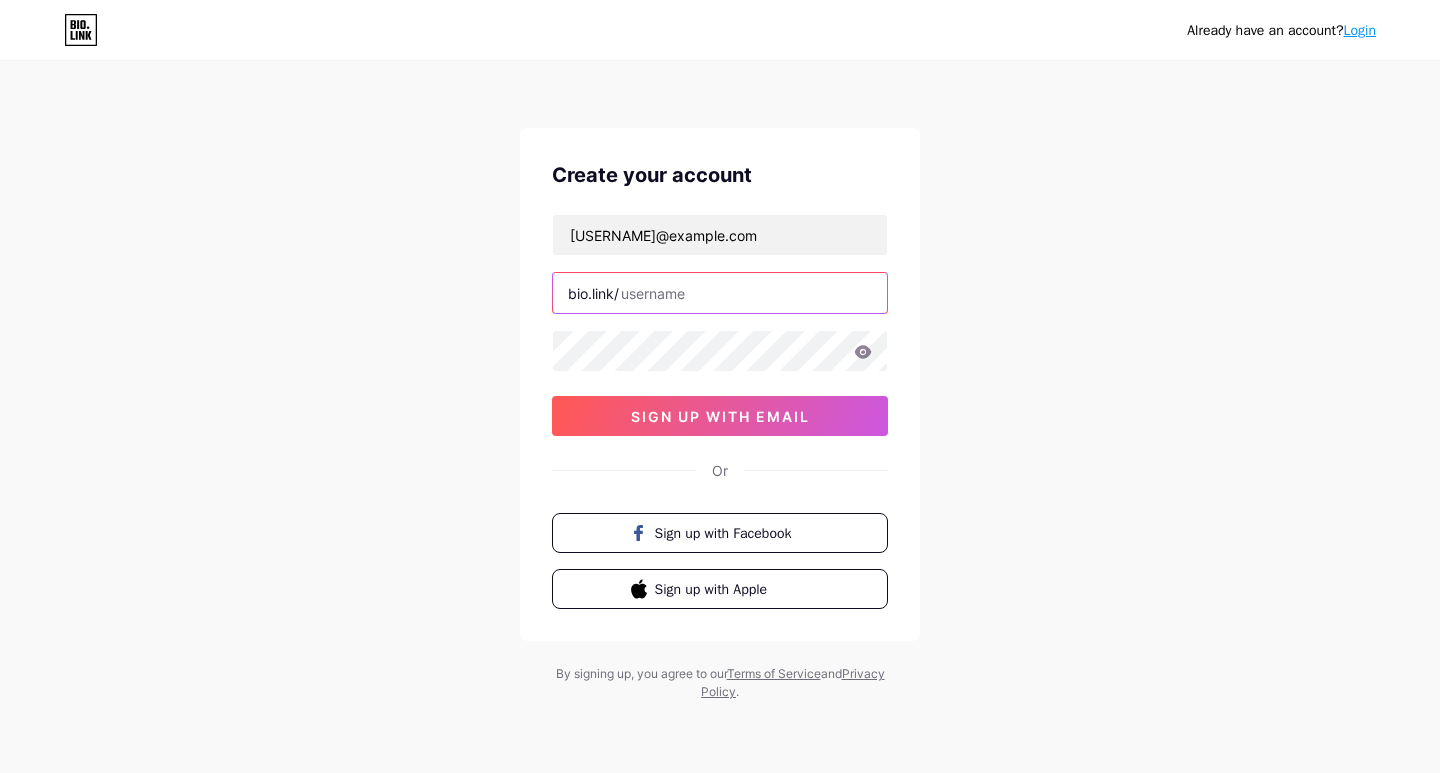 click at bounding box center (720, 293) 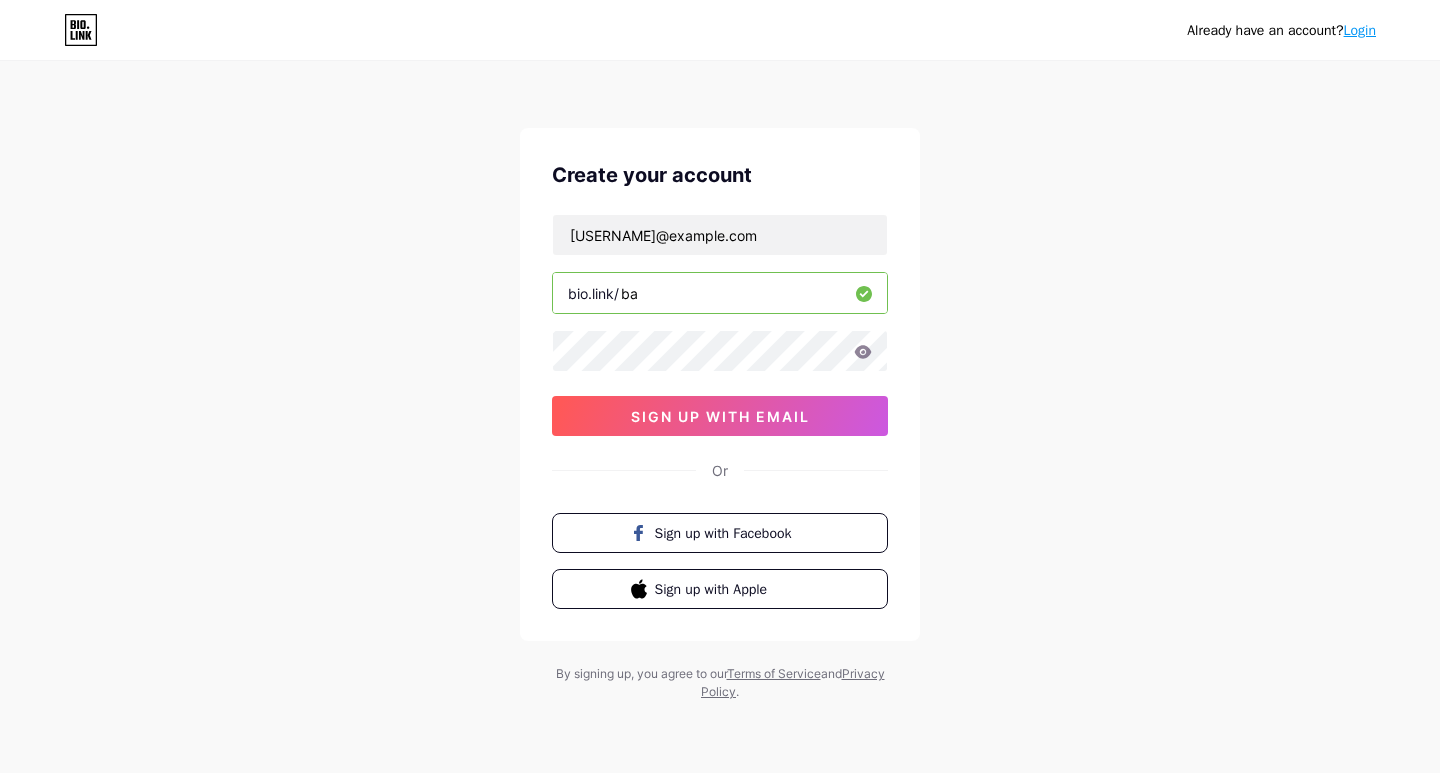 type on "b" 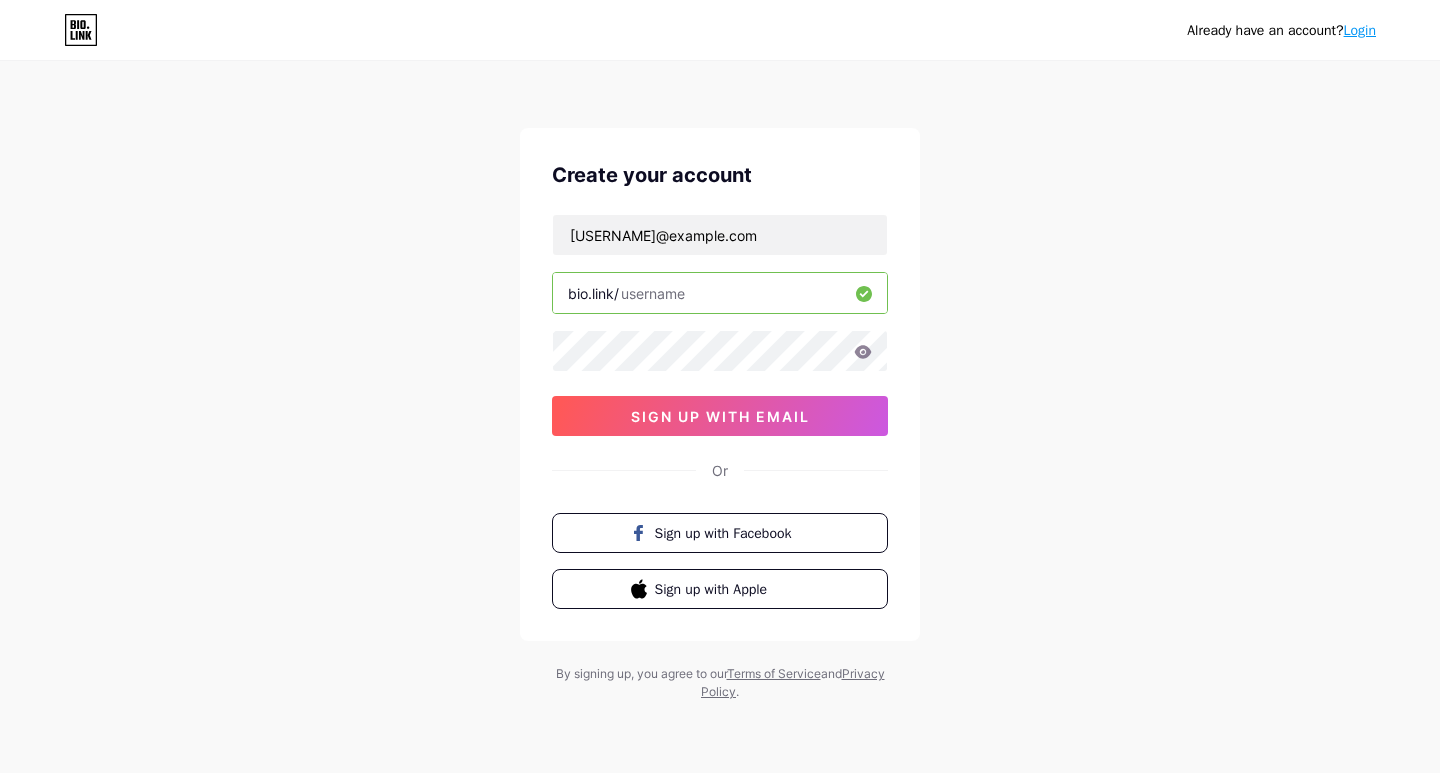 type on "b" 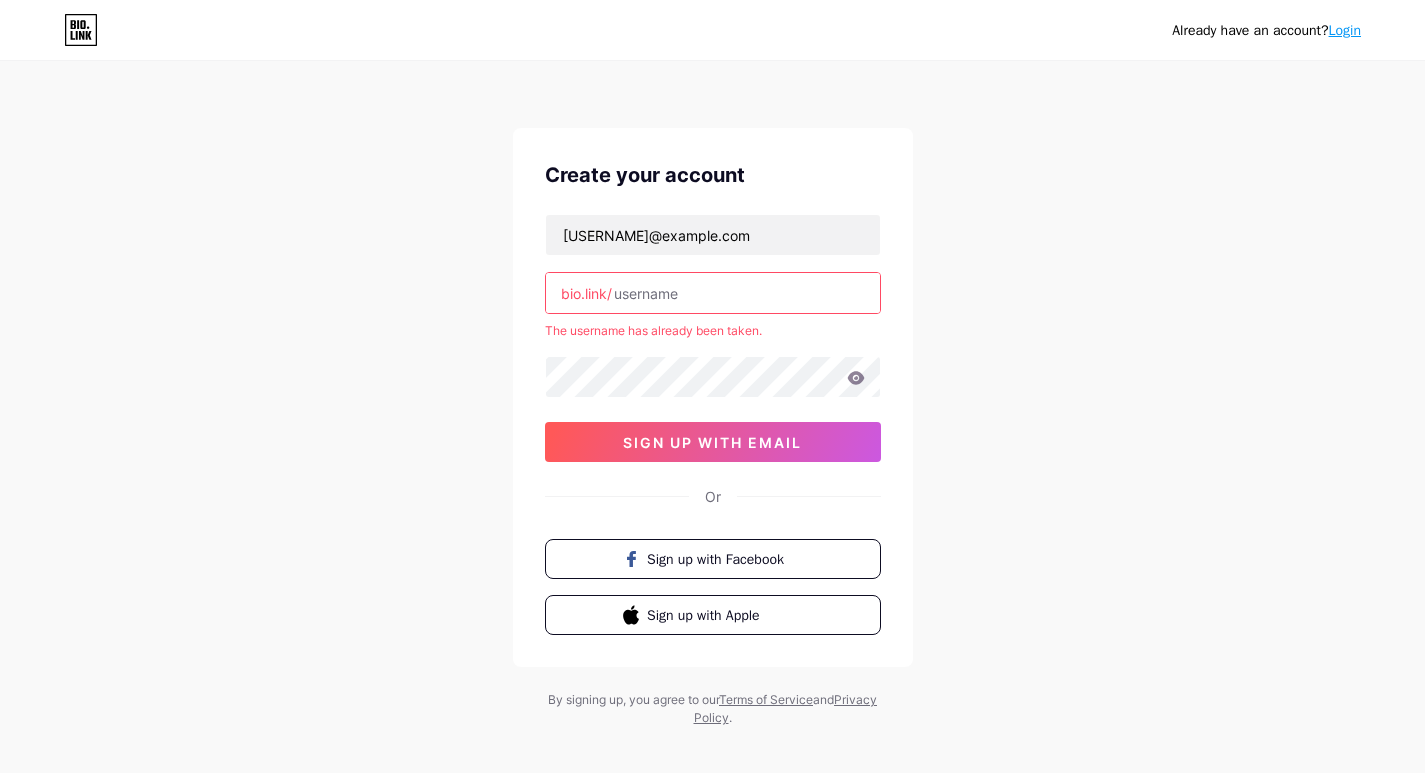 type on "b" 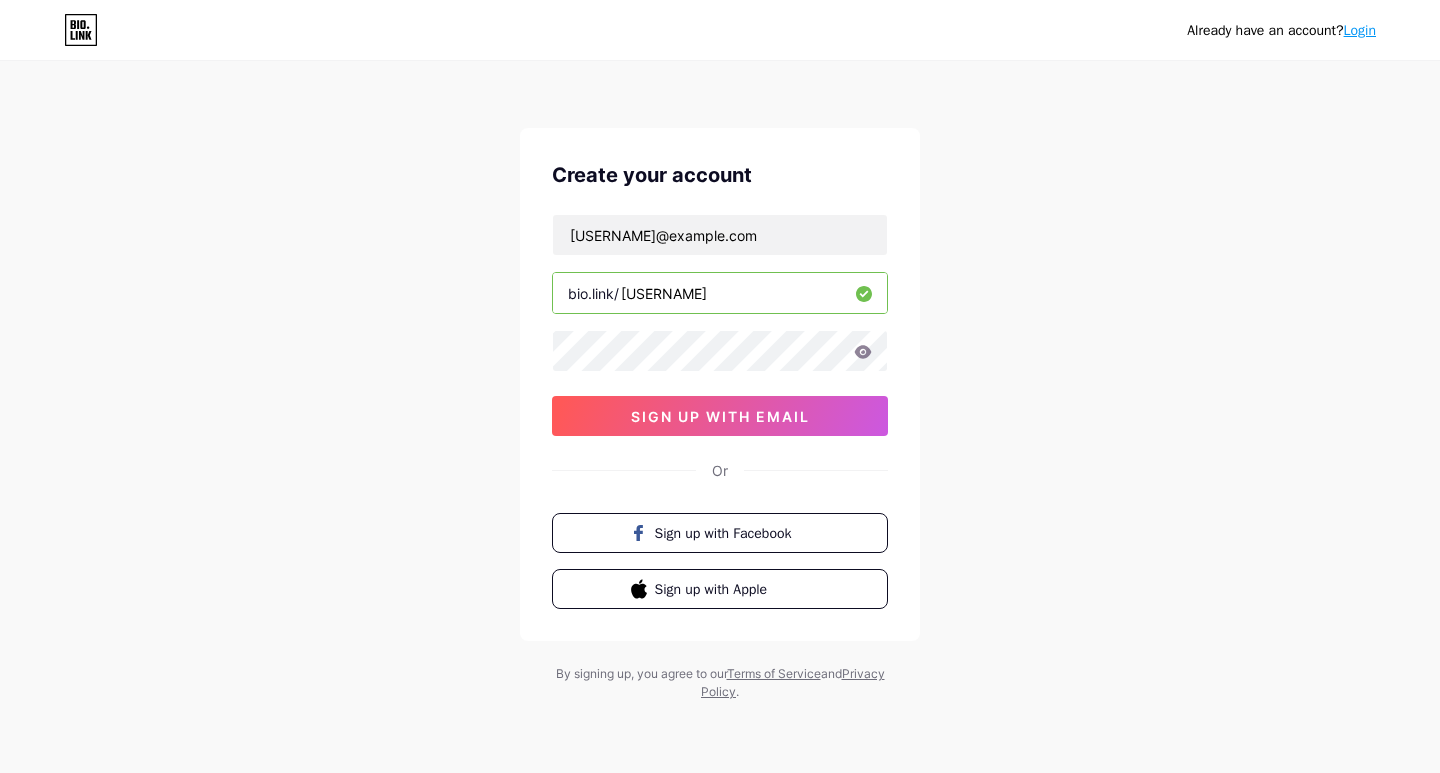 type on "[USERNAME]" 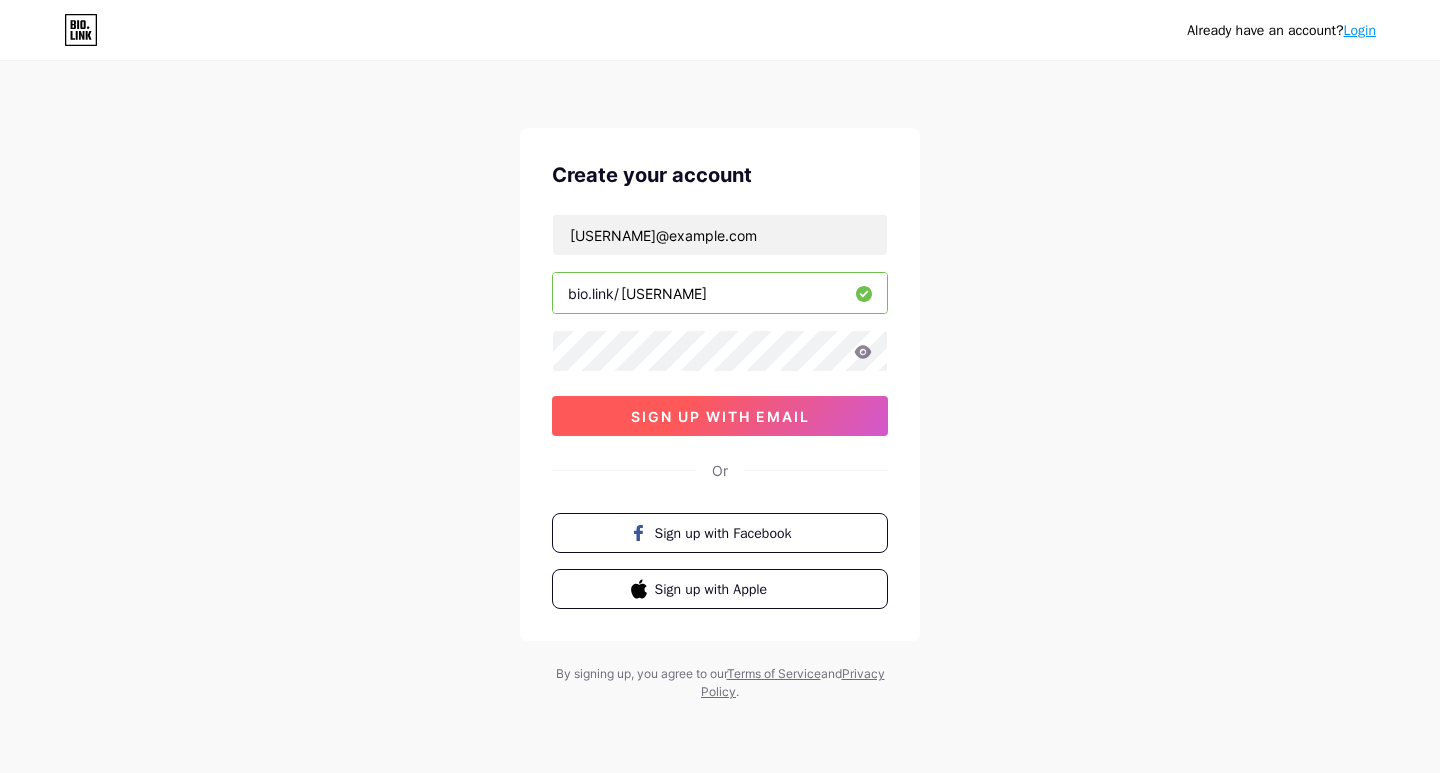 click on "sign up with email" at bounding box center [720, 416] 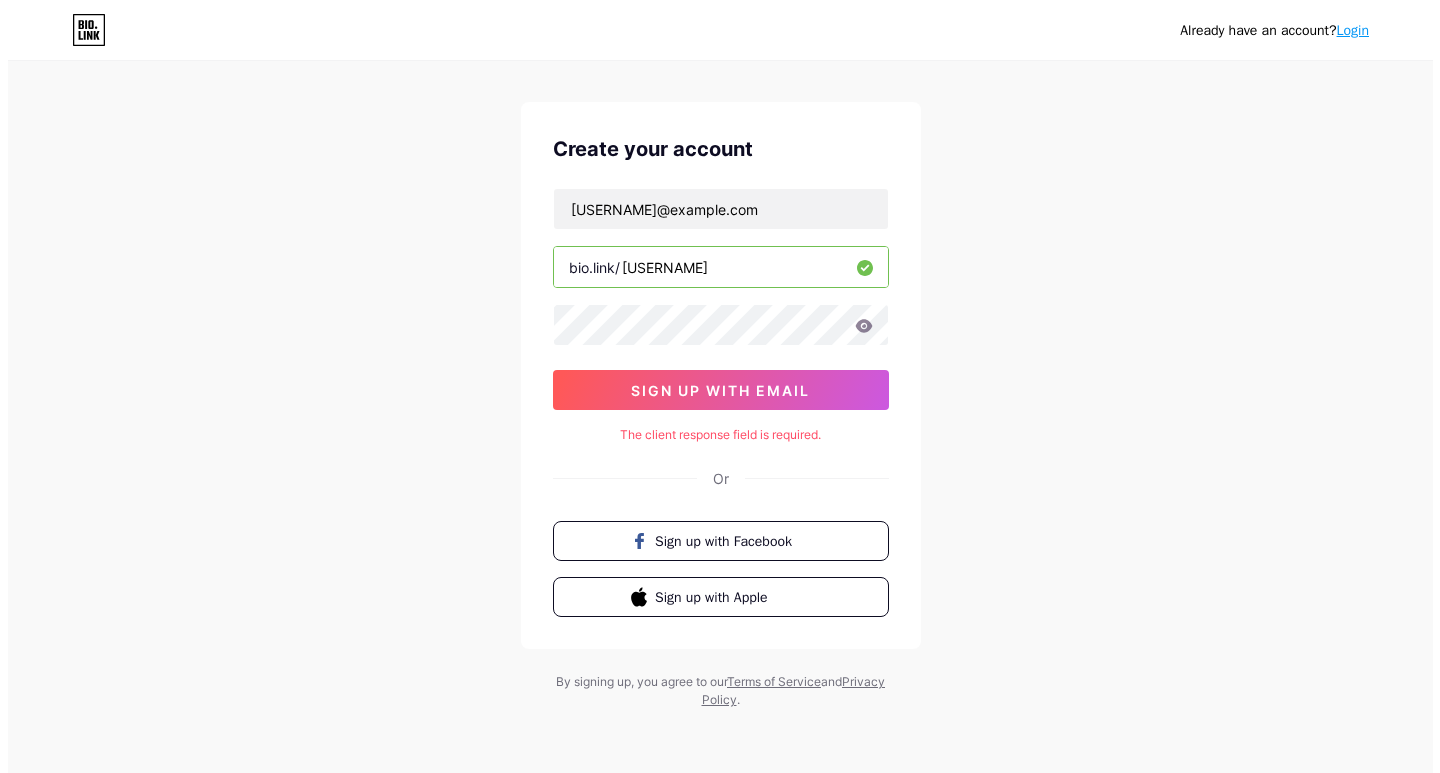 scroll, scrollTop: 0, scrollLeft: 0, axis: both 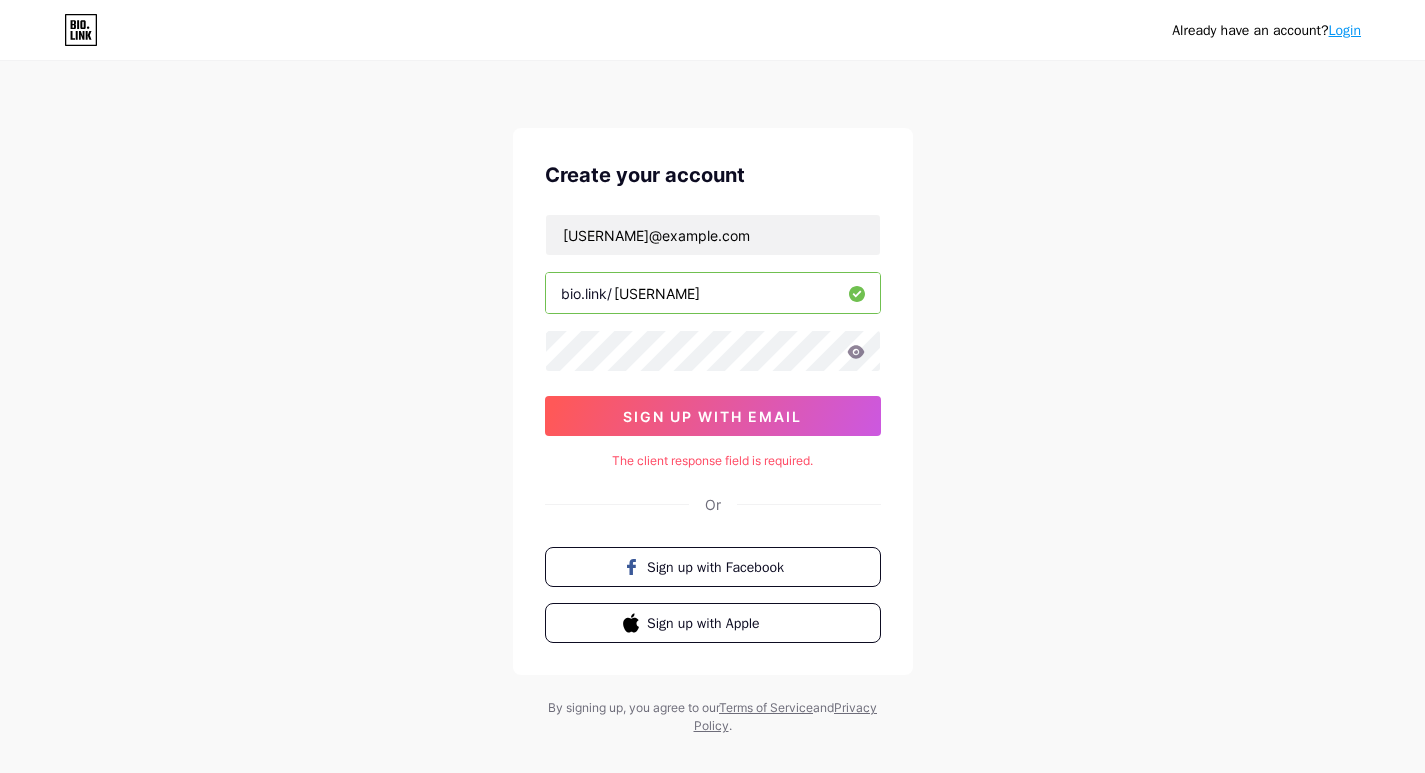 click on "Login" at bounding box center [1345, 30] 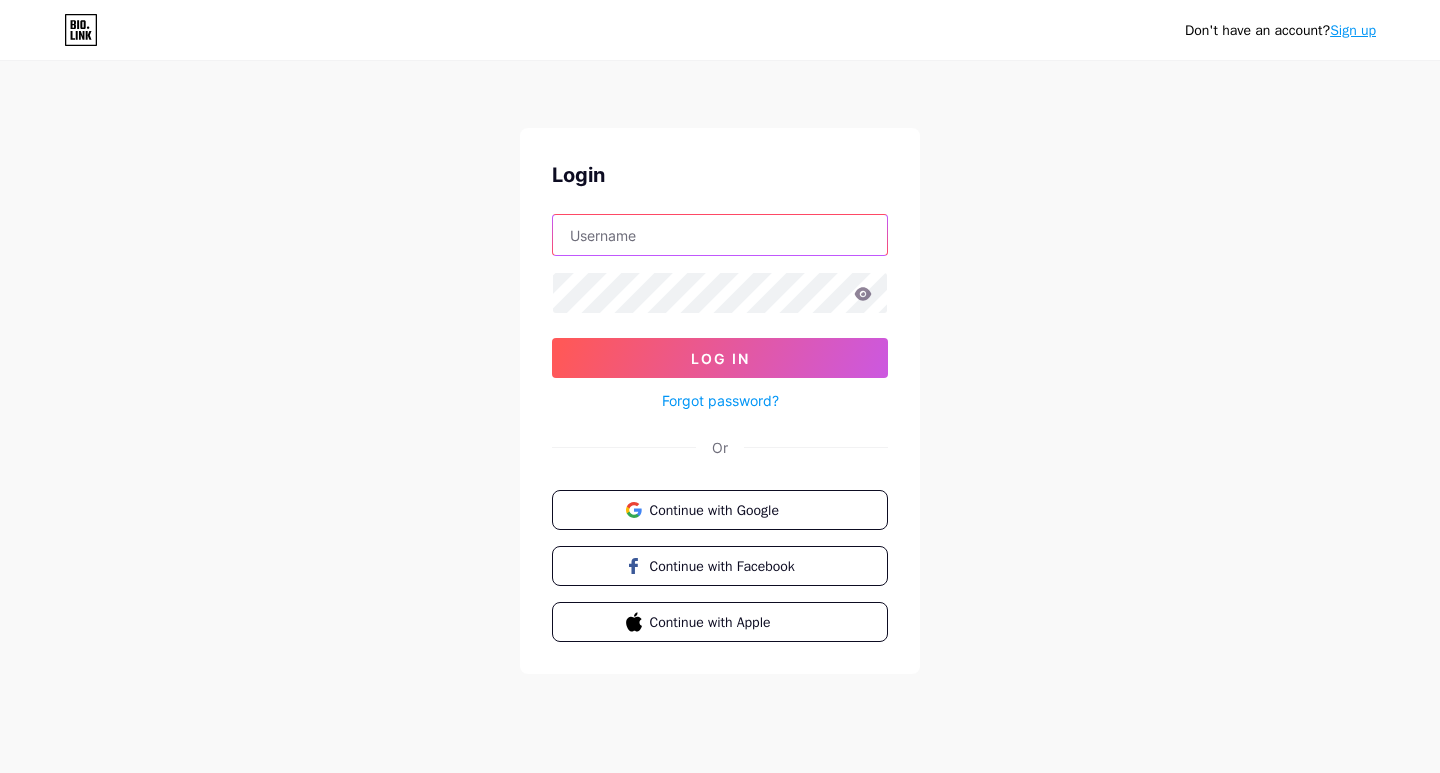 type on "[USERNAME]@example.com" 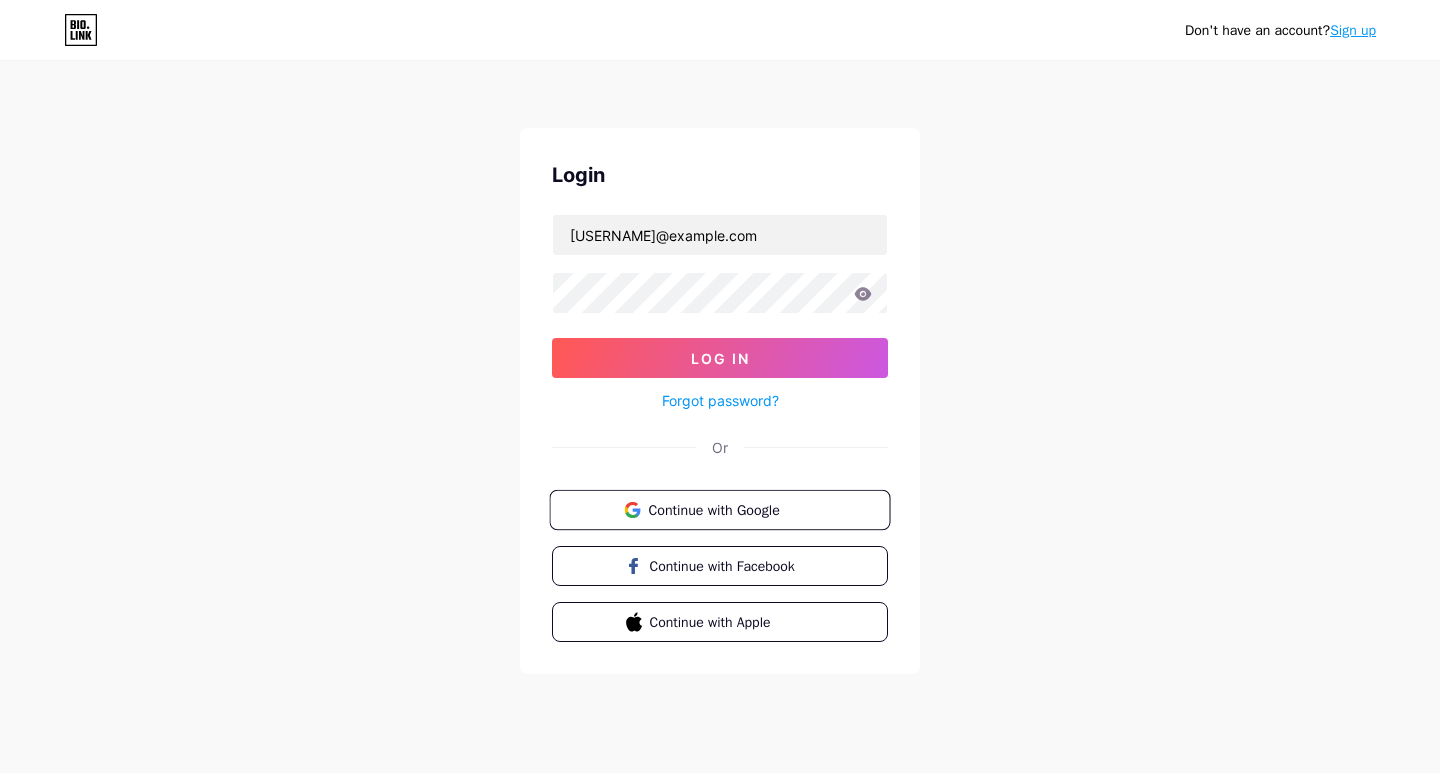 click on "Continue with Google" at bounding box center (731, 509) 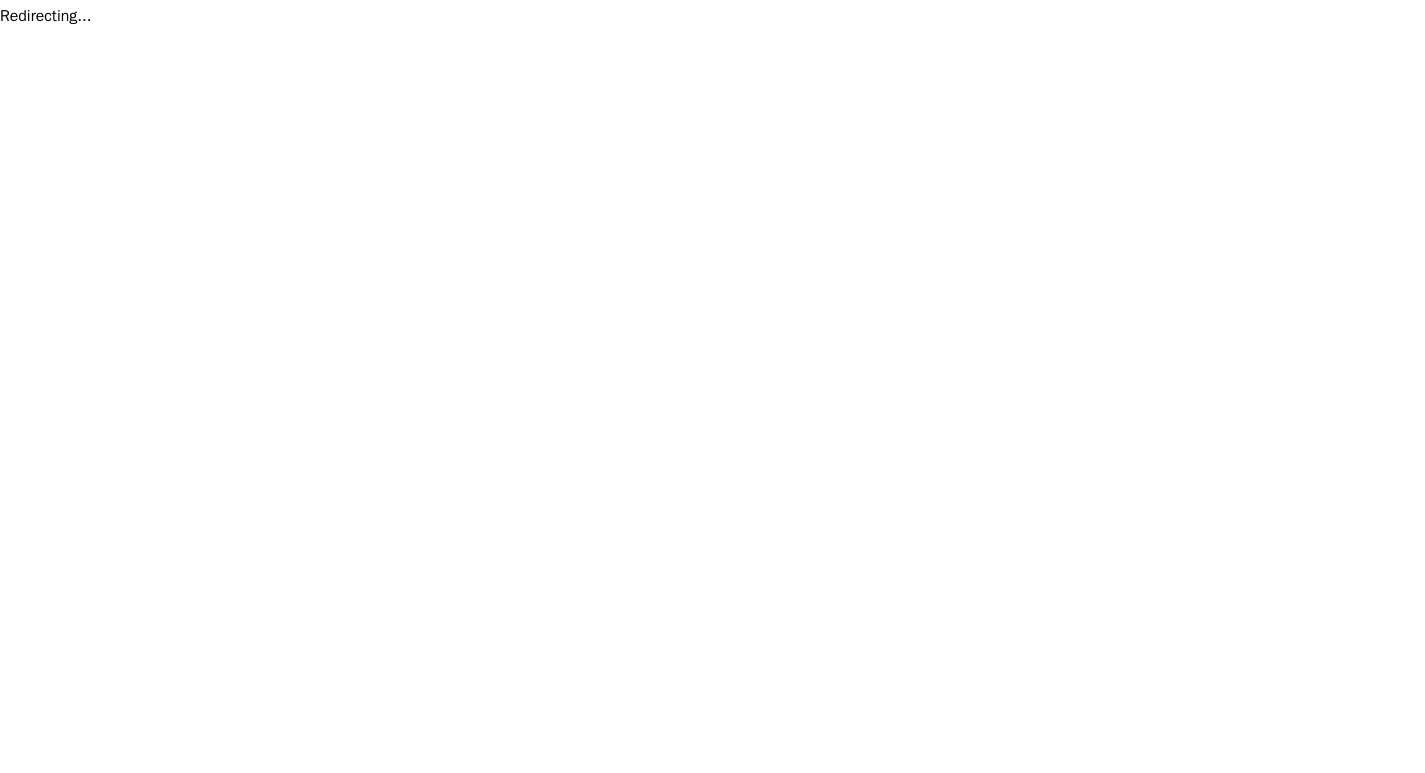 scroll, scrollTop: 0, scrollLeft: 0, axis: both 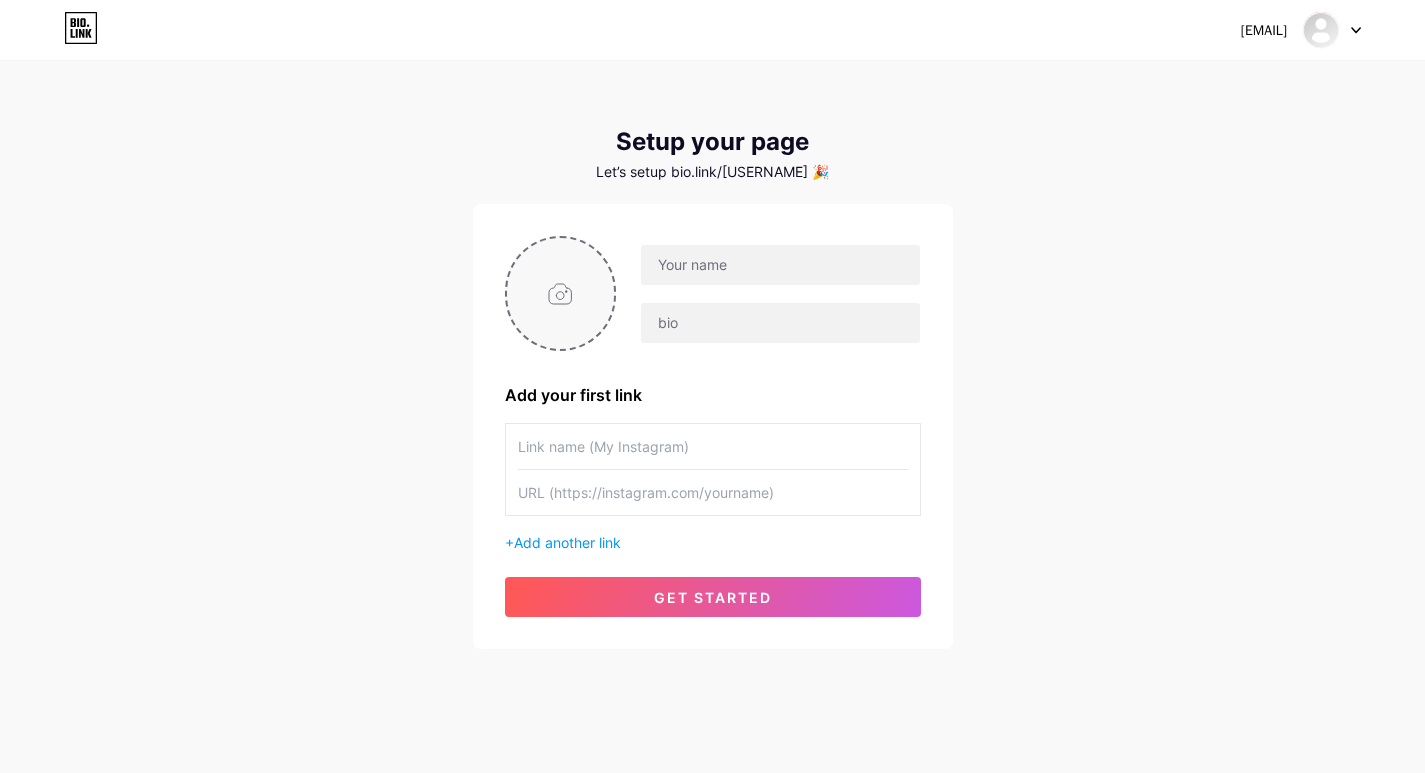 click at bounding box center (561, 293) 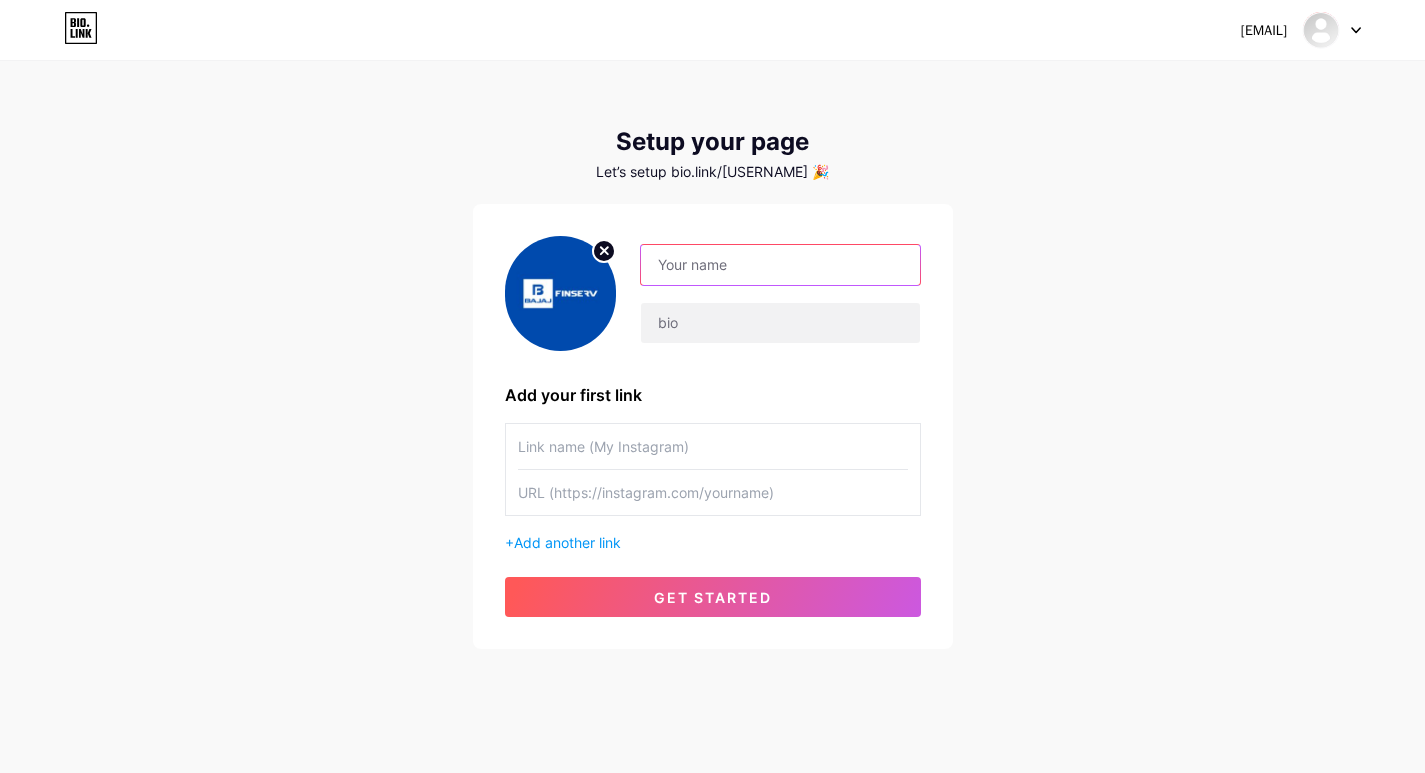 click at bounding box center [780, 265] 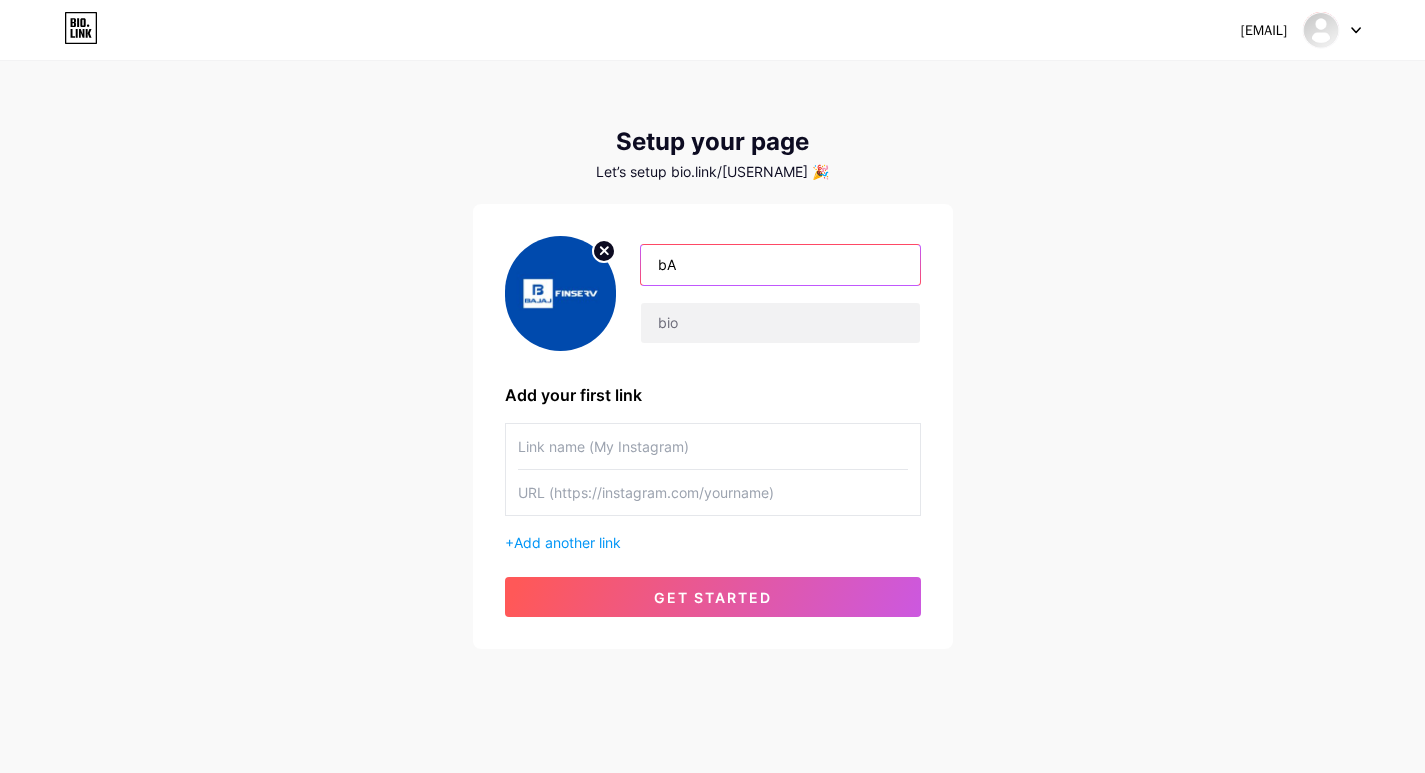 type on "b" 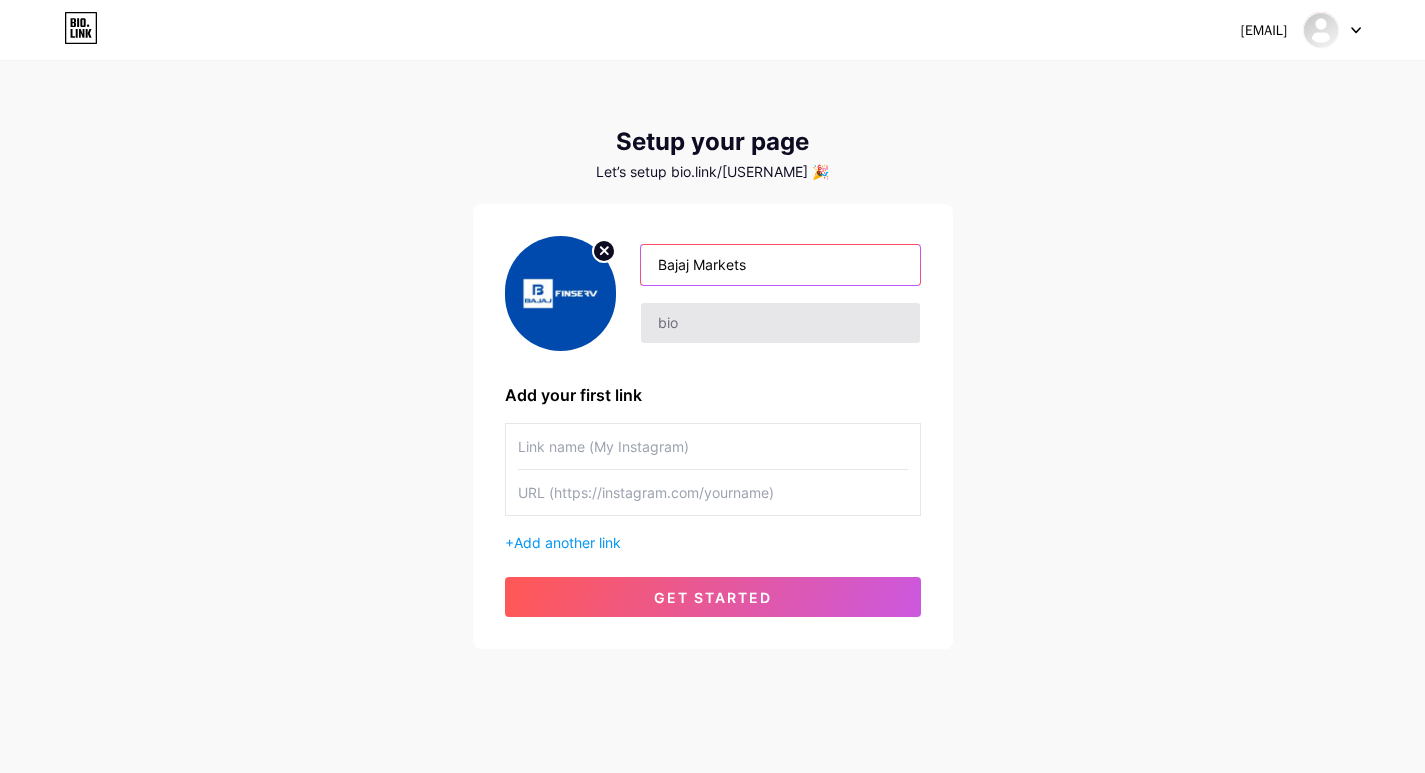 type on "Bajaj Markets" 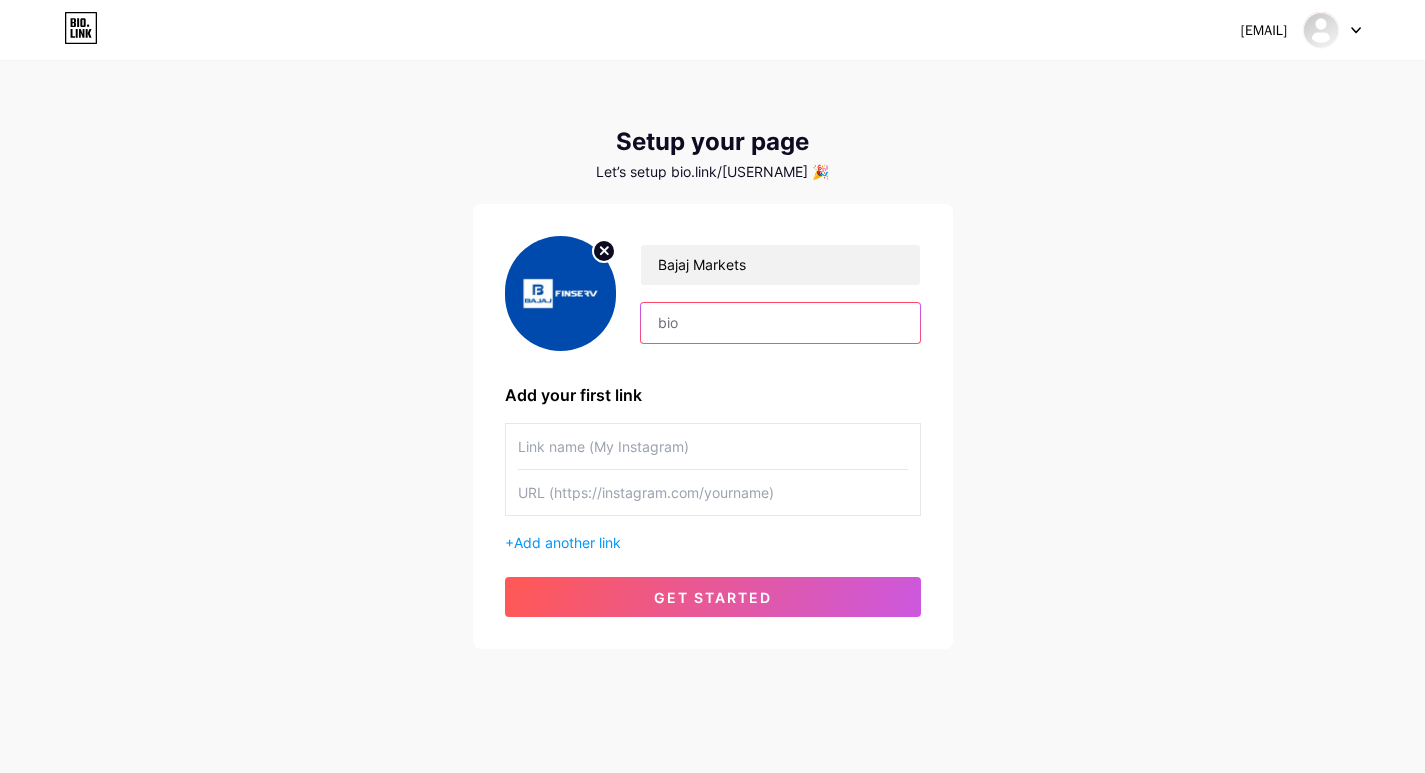 click at bounding box center [780, 323] 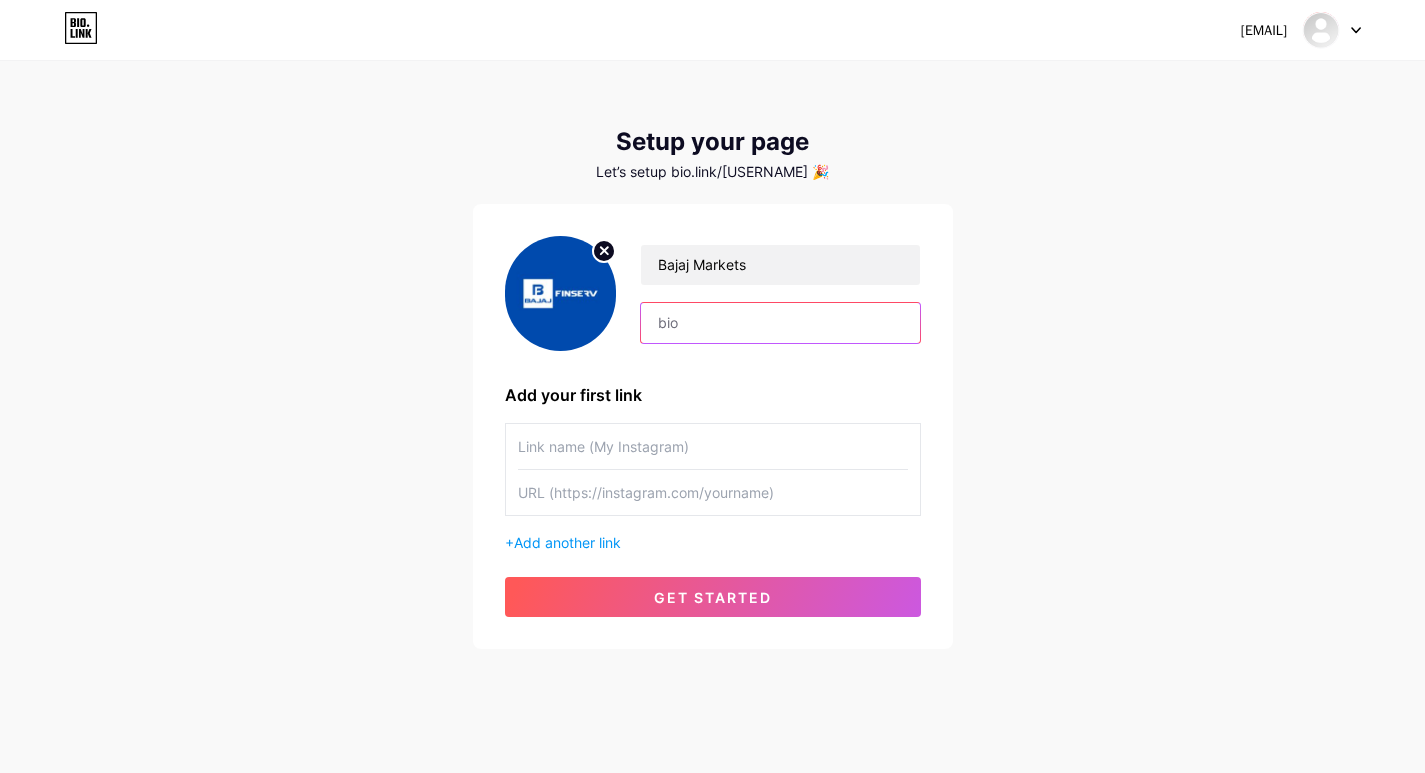 paste on "Bajaj Markets is a digital financial marketplace where users can compare, choose and apply for the right financial products." 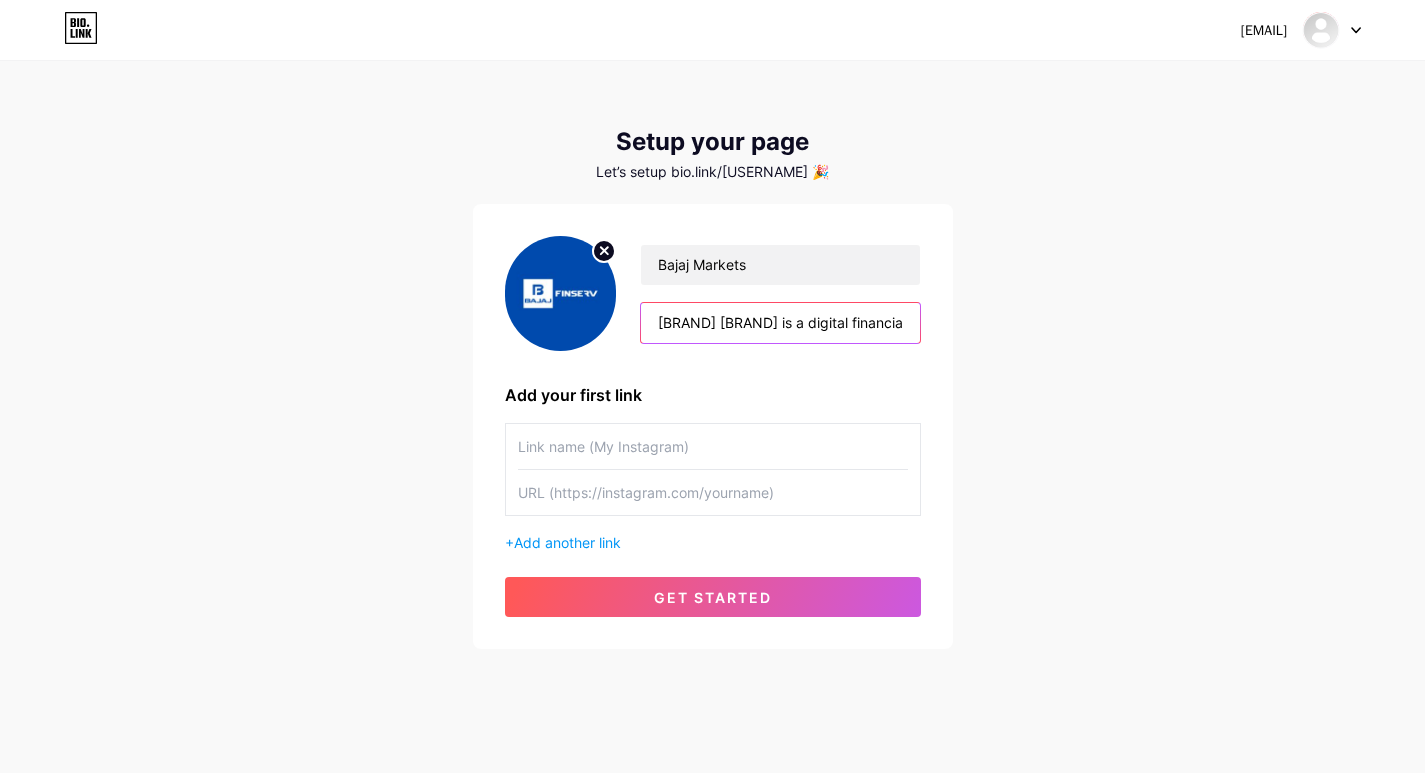 scroll, scrollTop: 0, scrollLeft: 567, axis: horizontal 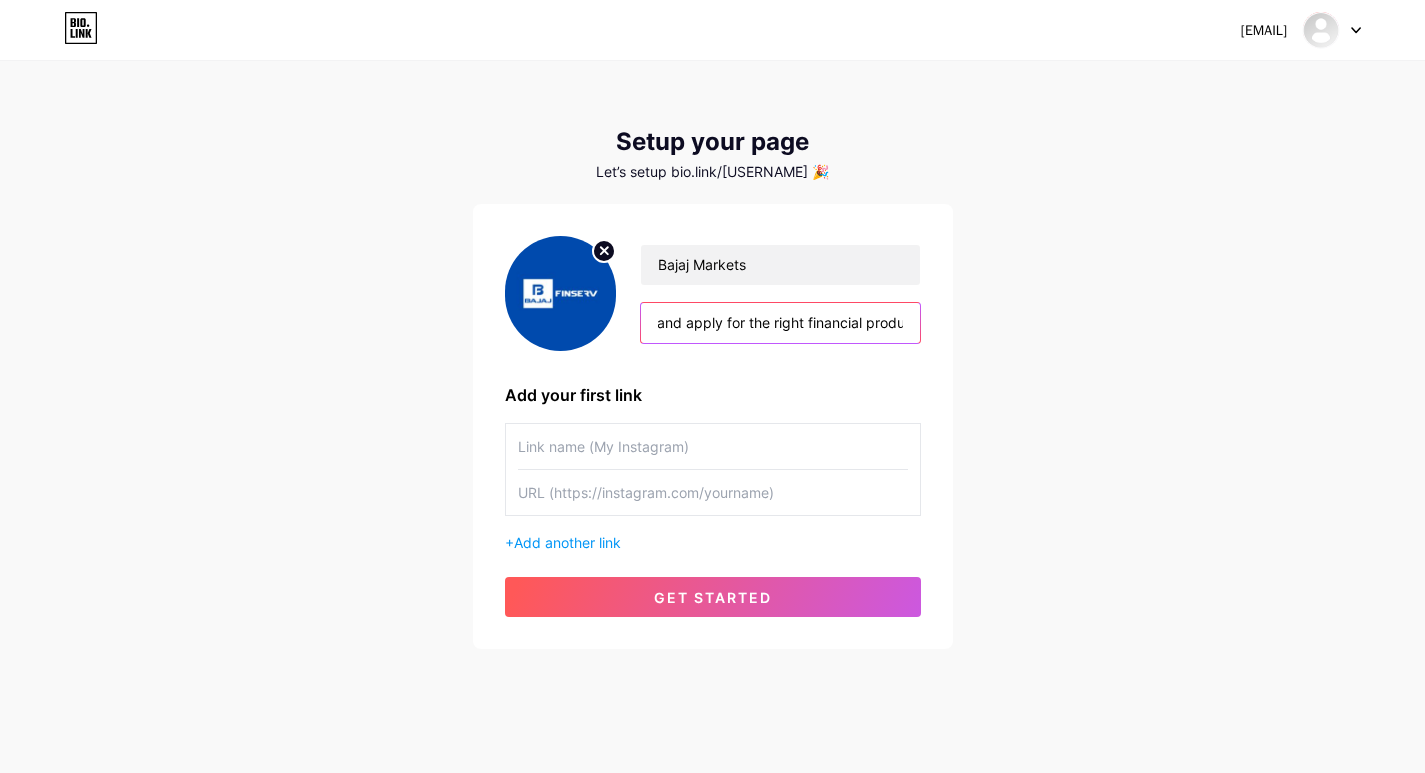 type on "Bajaj Markets is a digital financial marketplace where users can compare, choose and apply for the right financial products." 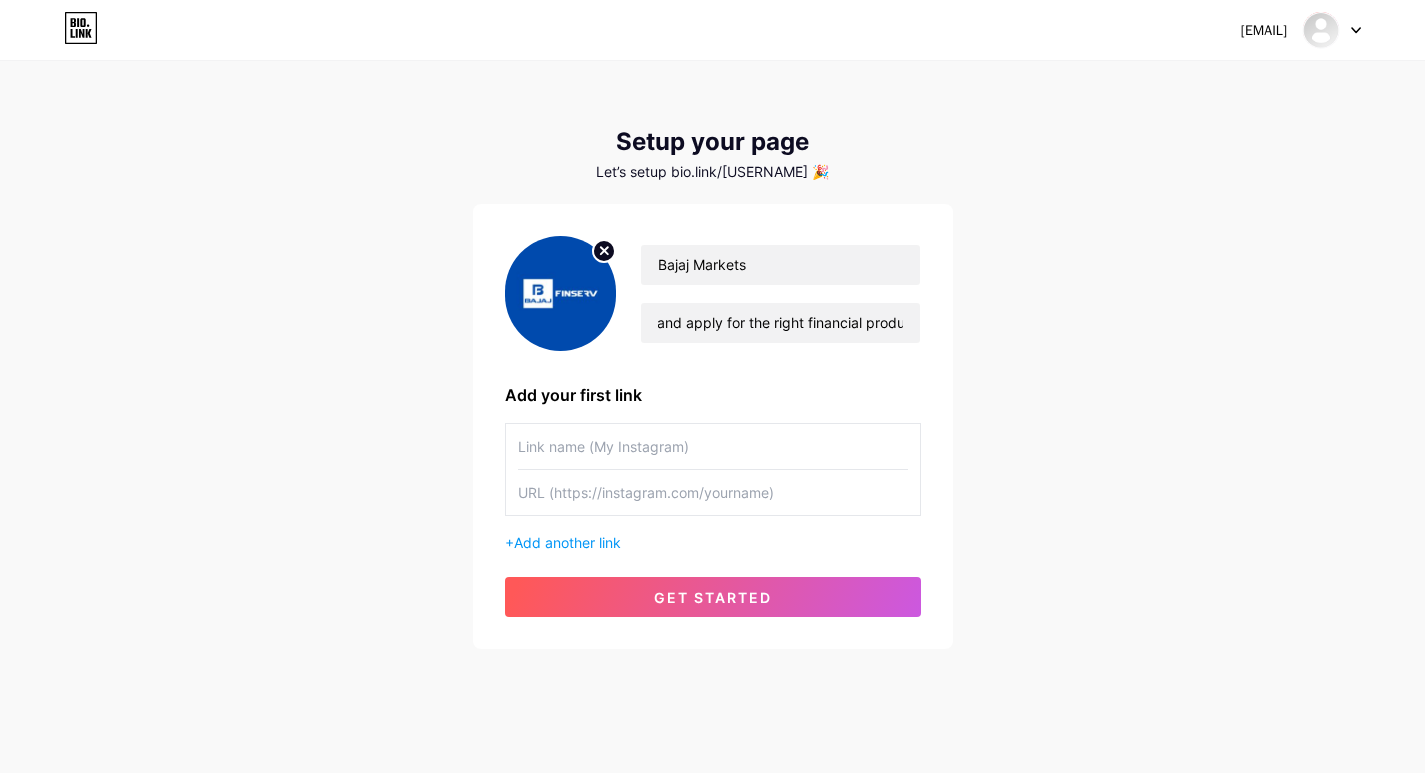 scroll, scrollTop: 0, scrollLeft: 0, axis: both 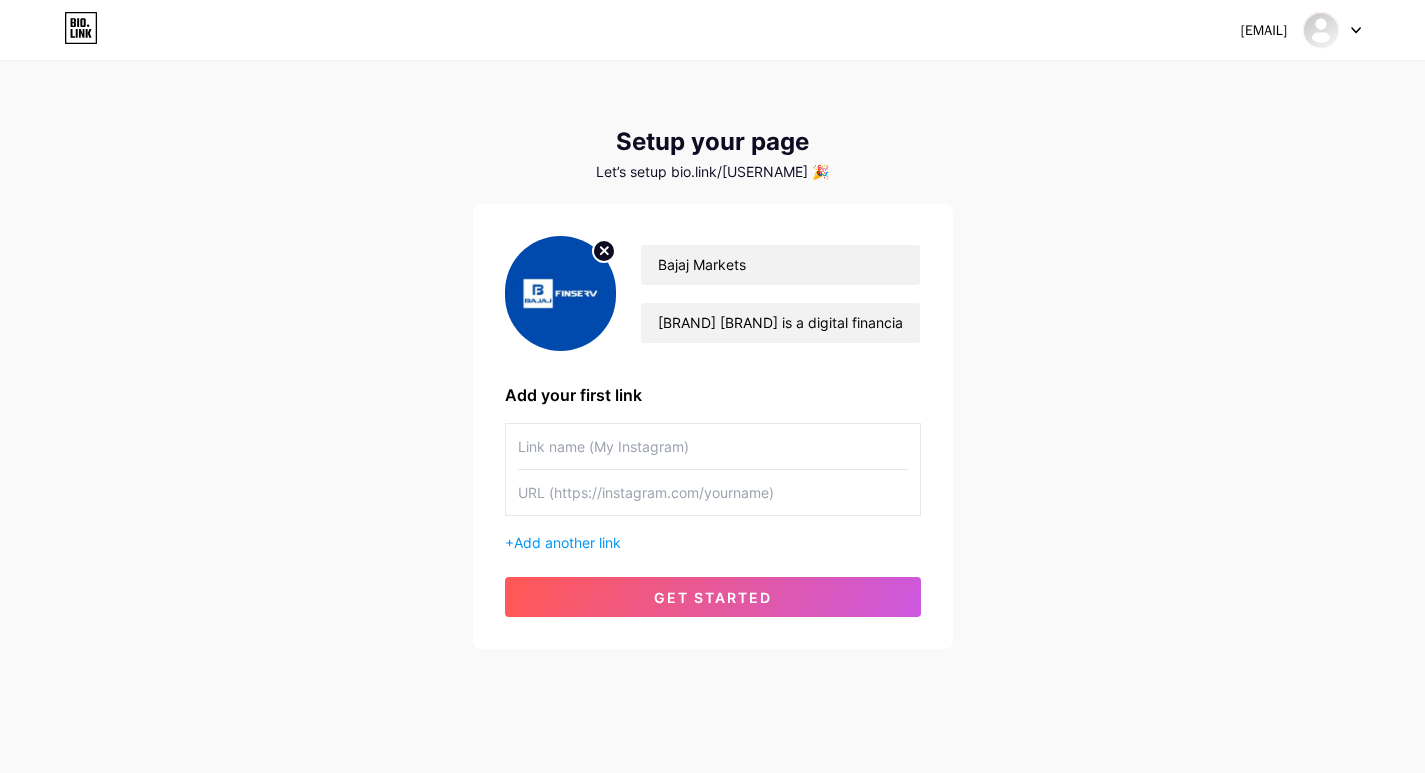 click on "Bajaj Markets     Bajaj Markets is a digital financial marketplace where users can compare, choose and apply for the right financial products.     Add your first link
+  Add another link     get started" at bounding box center (713, 426) 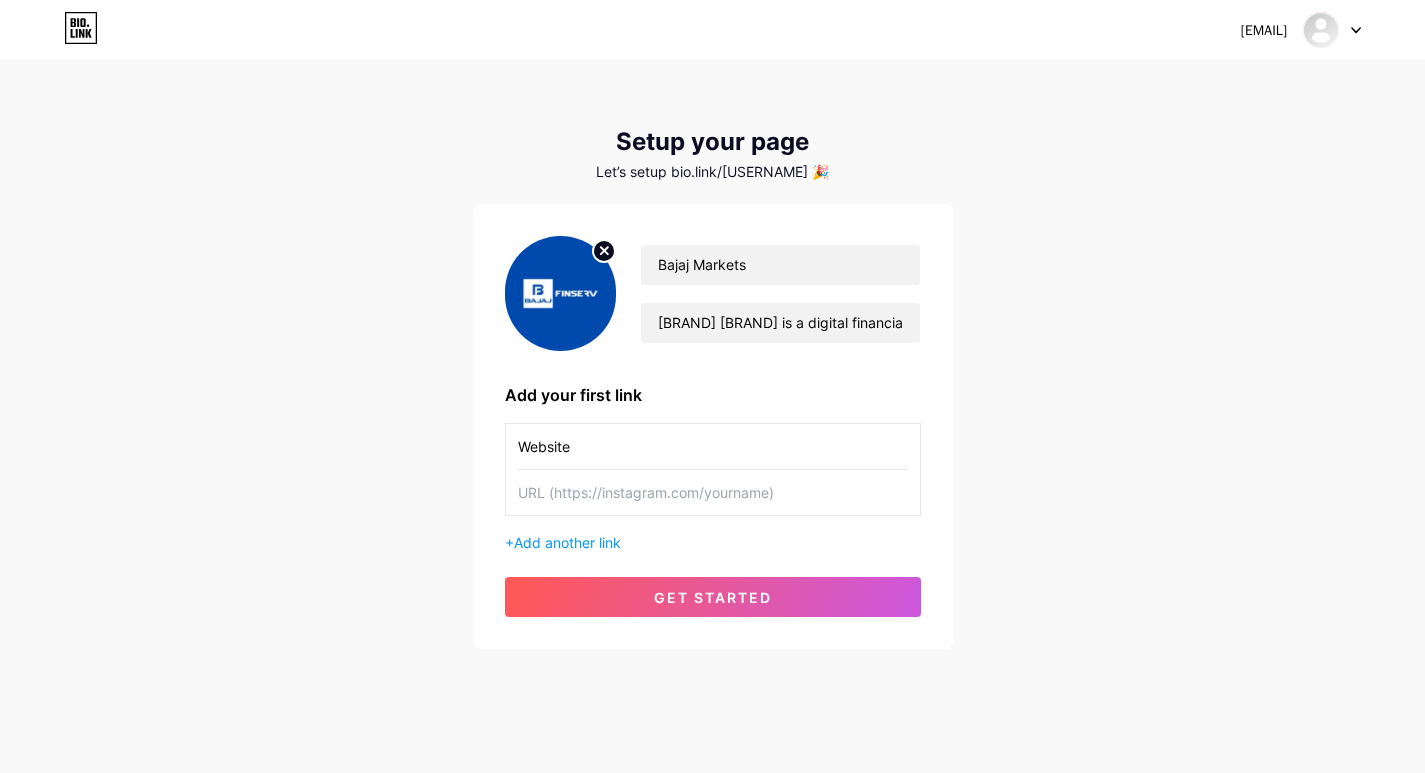 type on "Website" 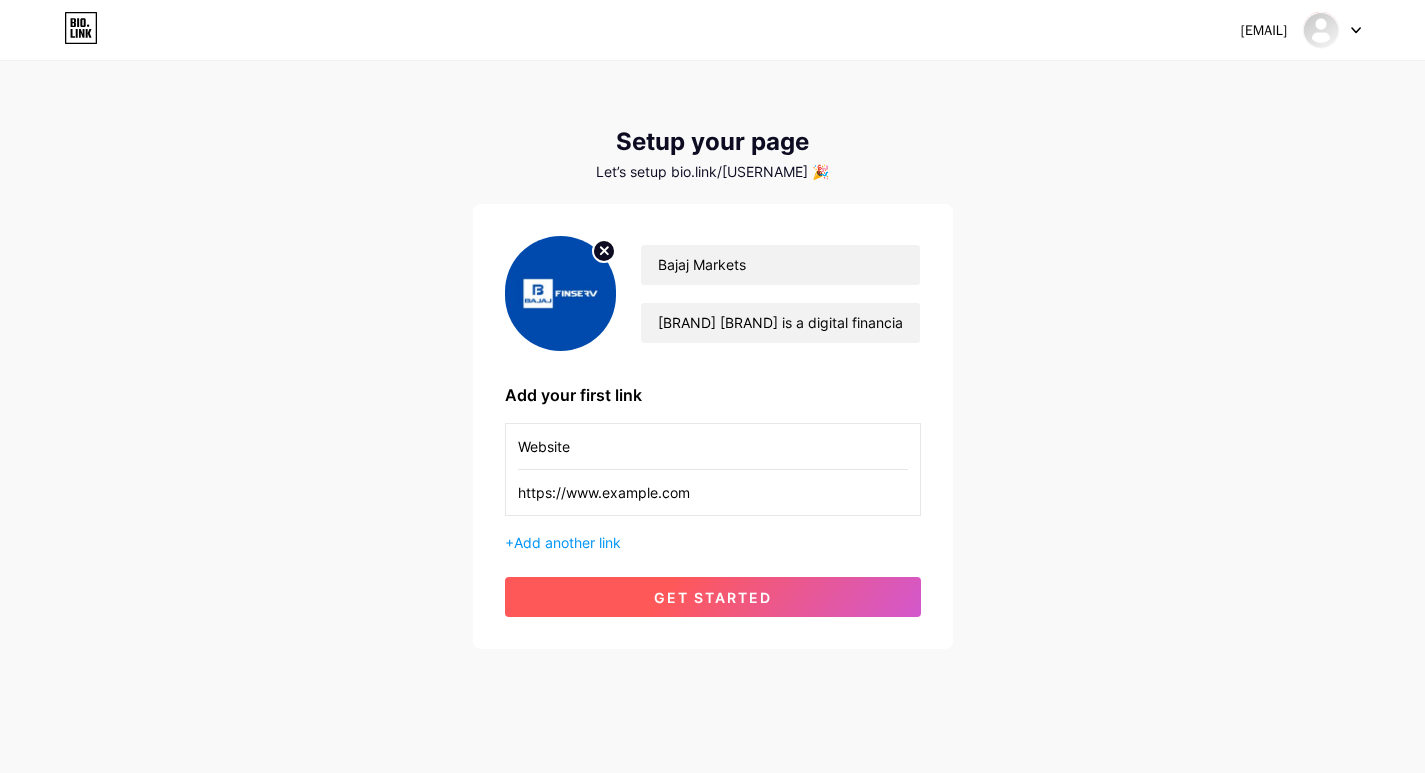 type on "https://www.bajajfinservmarkets.in" 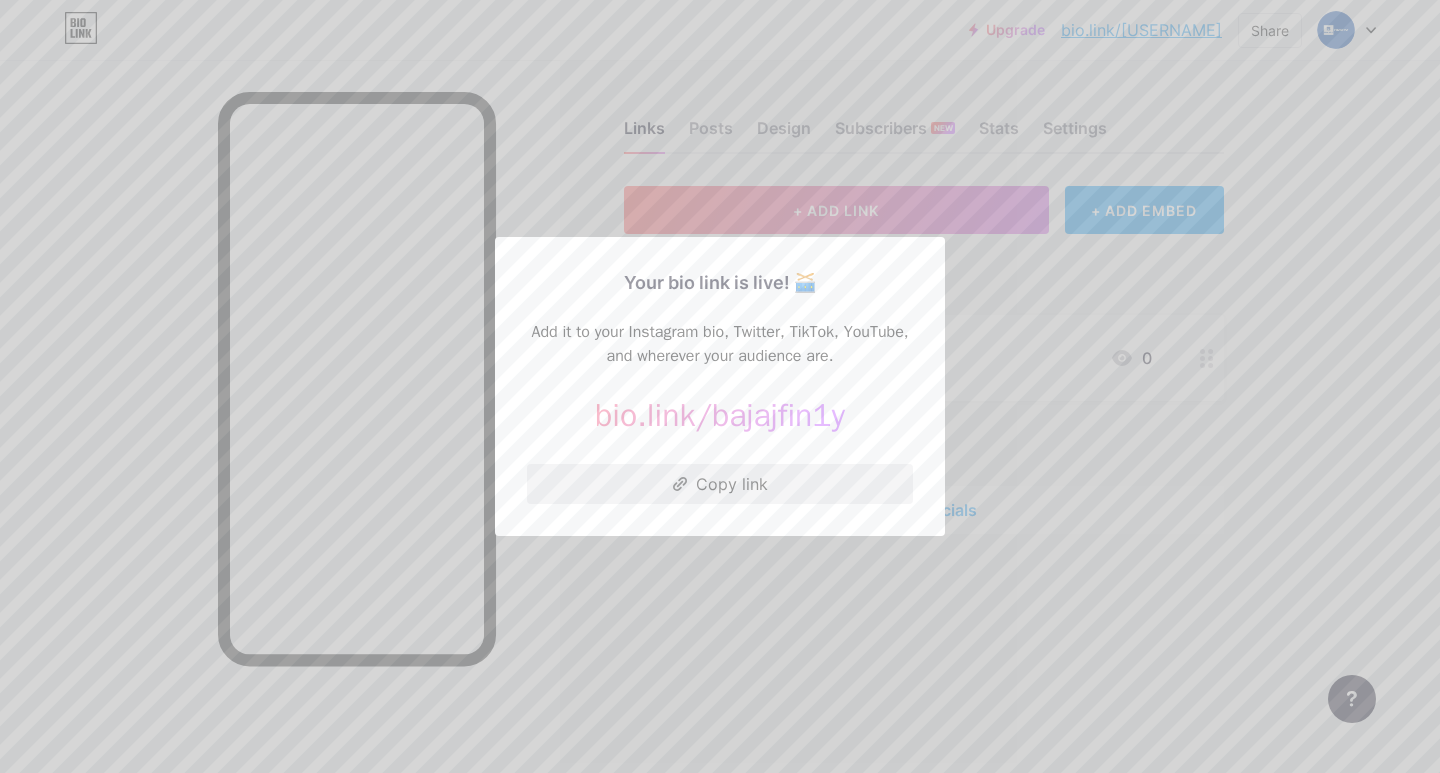 click on "Copy link" at bounding box center (720, 484) 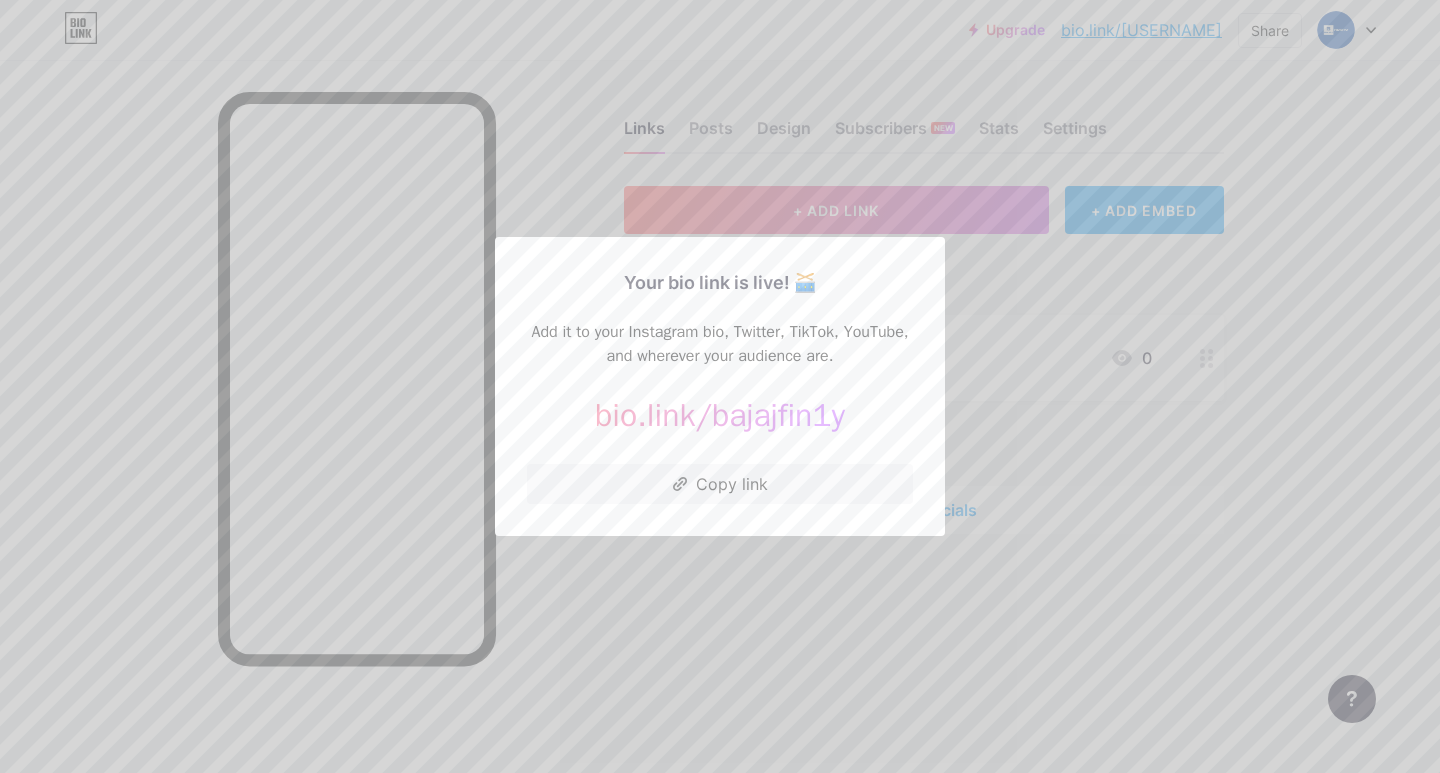 click at bounding box center [720, 386] 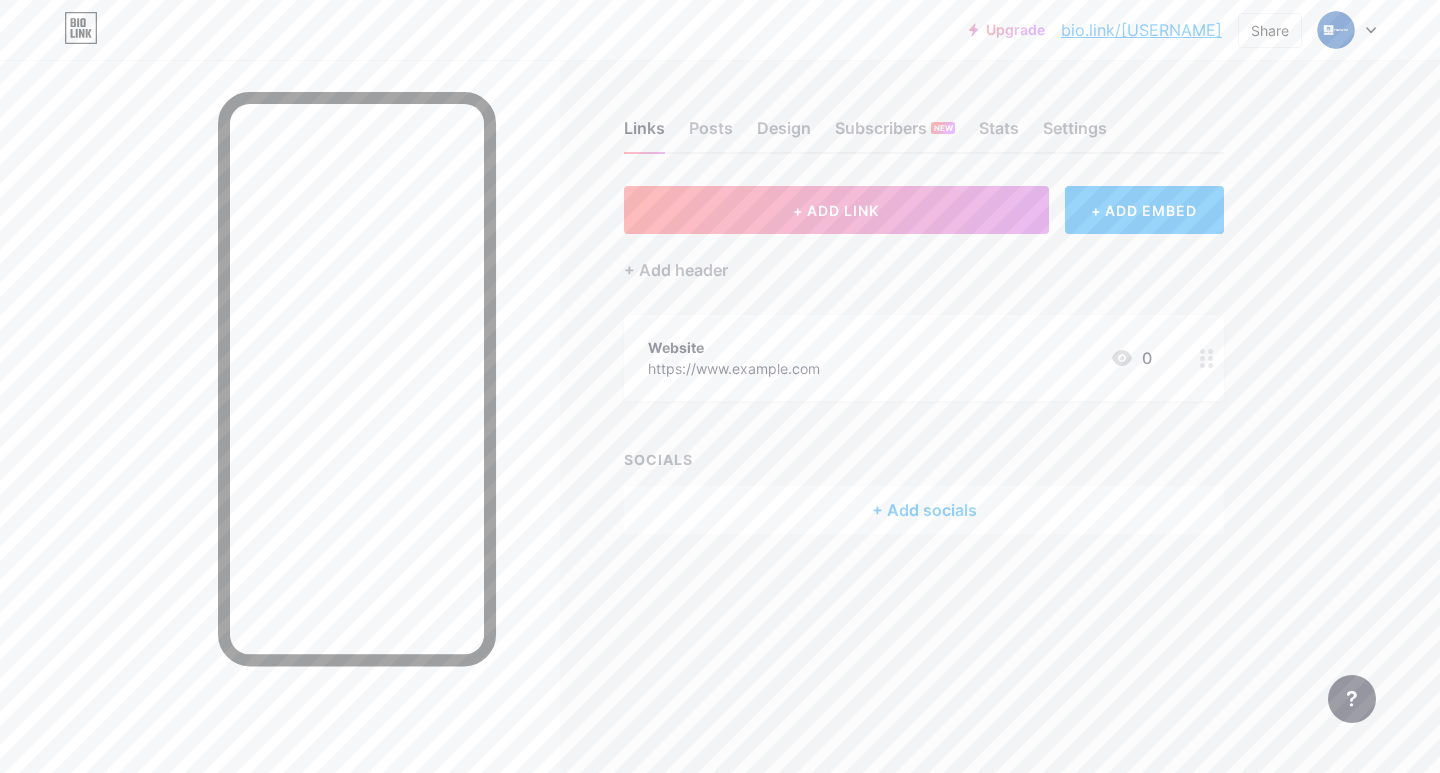 click at bounding box center (1347, 30) 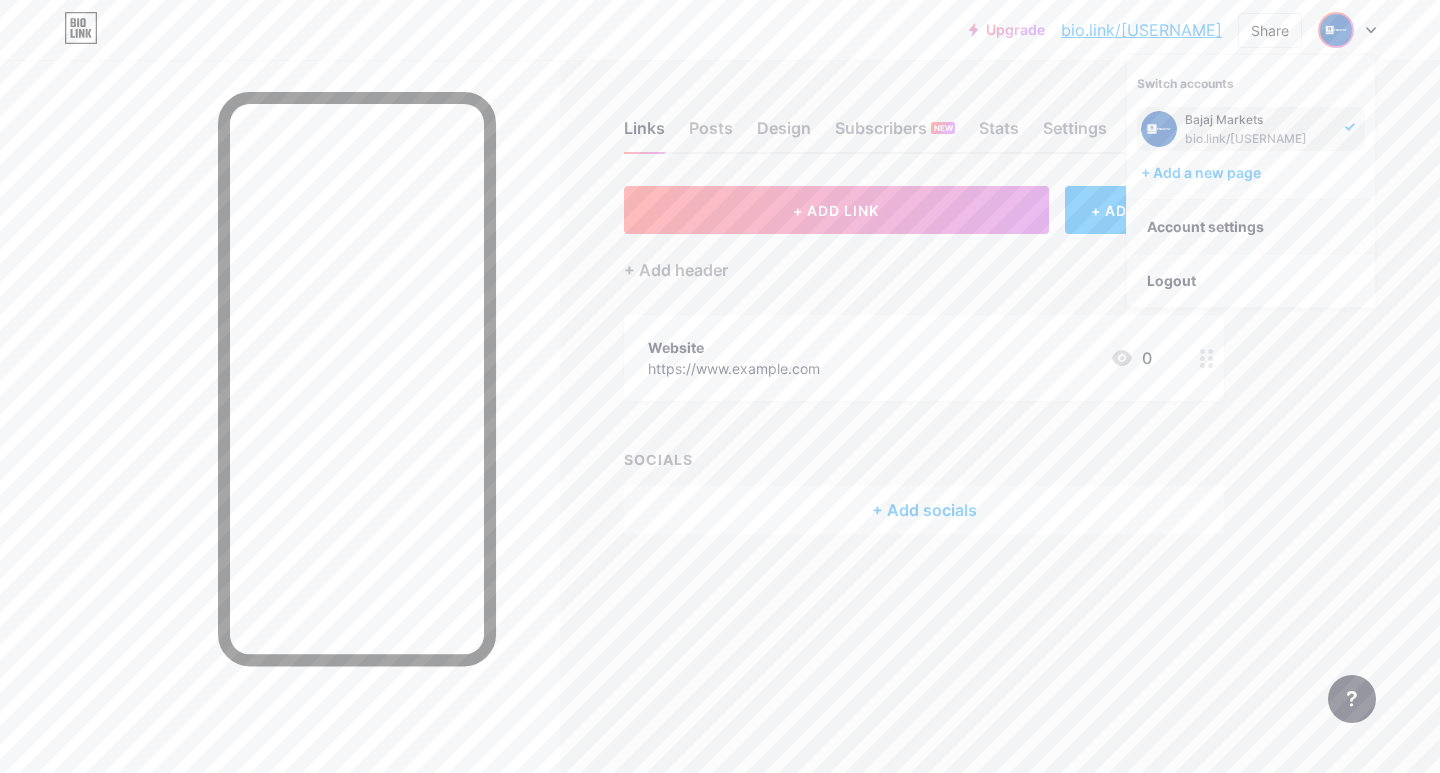click on "Account settings" at bounding box center [1251, 227] 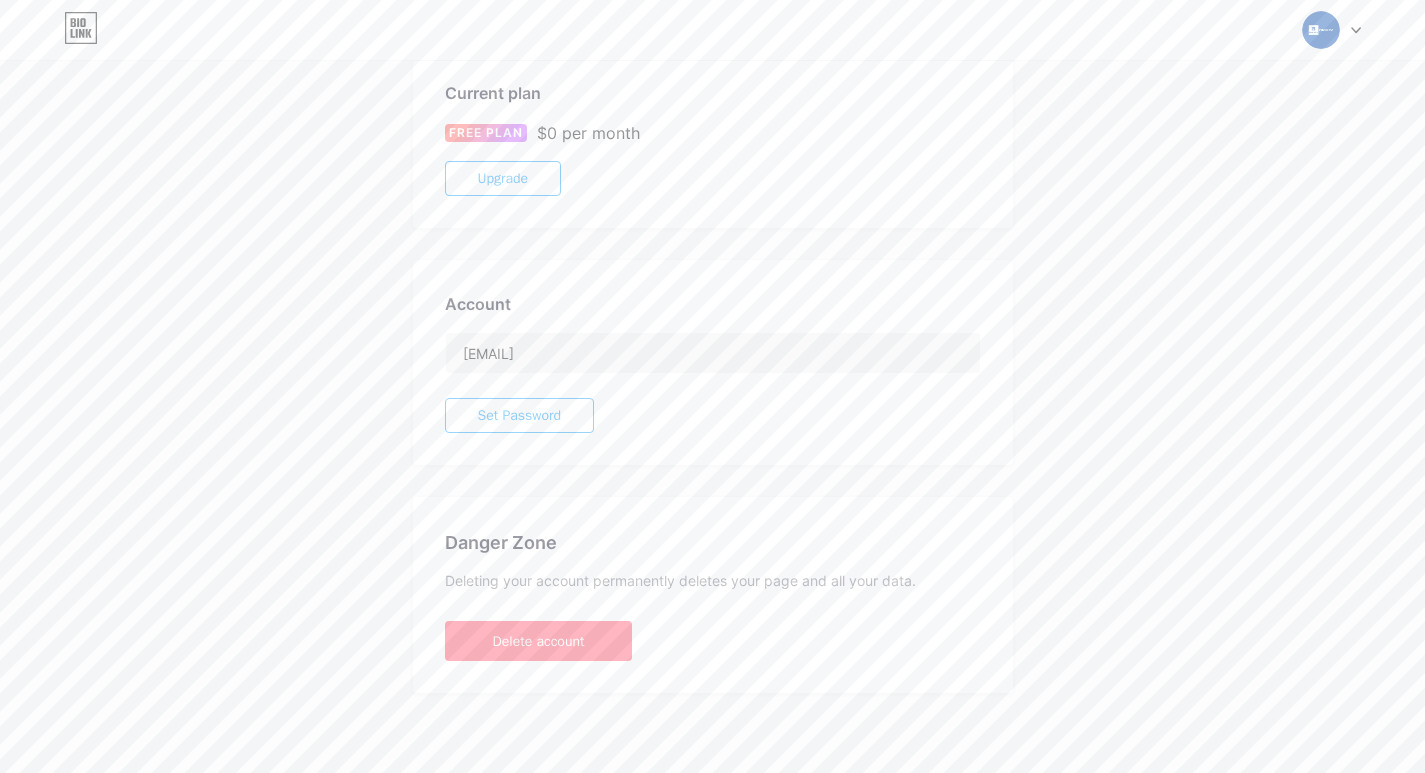 scroll, scrollTop: 42, scrollLeft: 0, axis: vertical 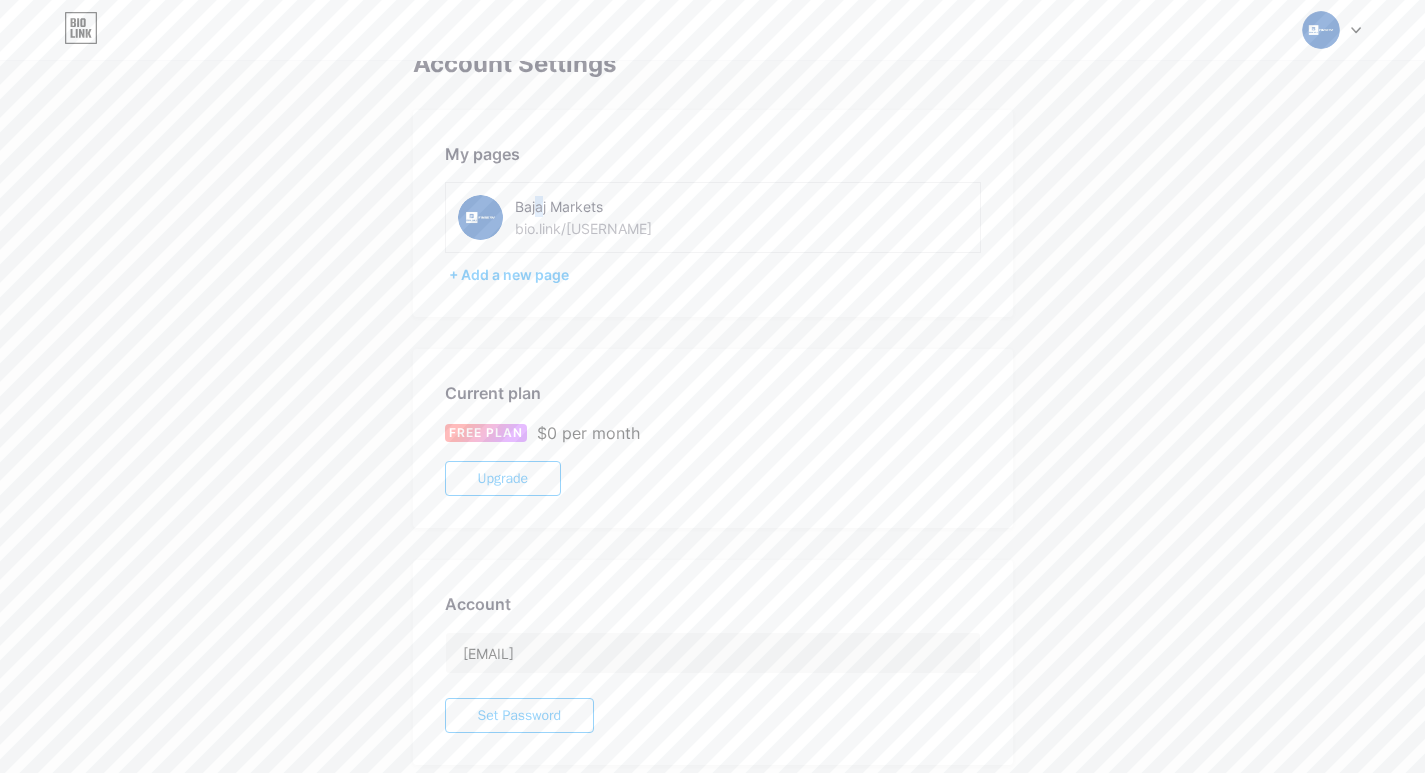 click on "Bajaj Markets" at bounding box center [627, 206] 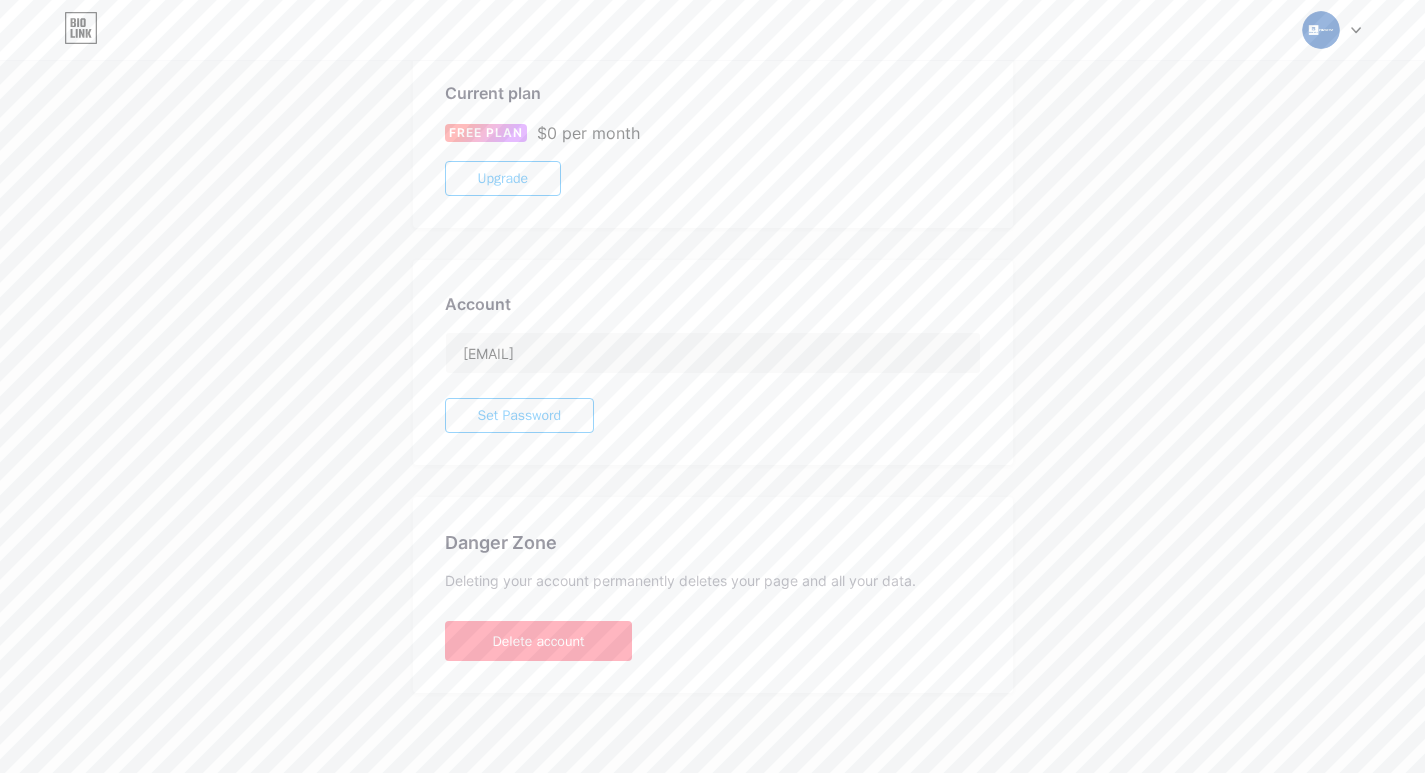 scroll, scrollTop: 0, scrollLeft: 0, axis: both 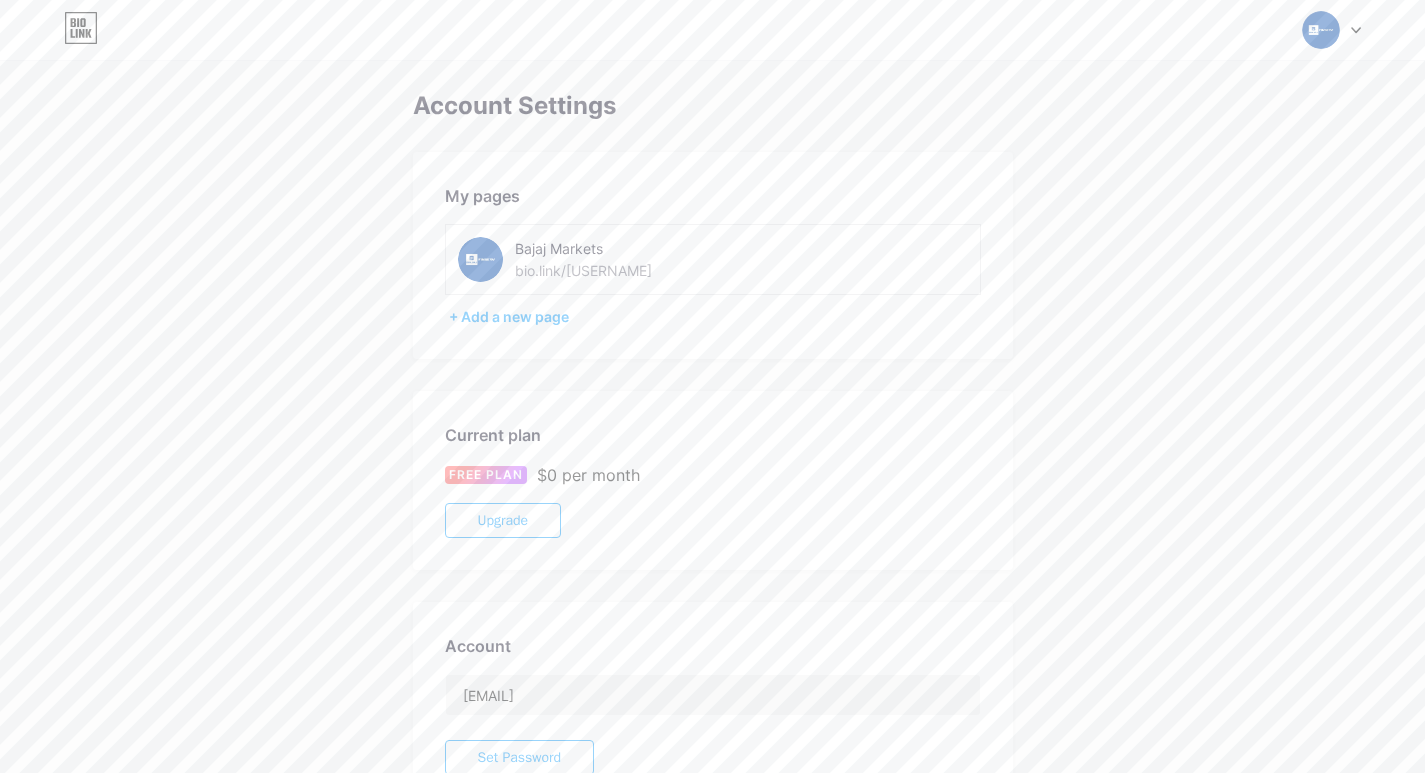 click at bounding box center (1332, 30) 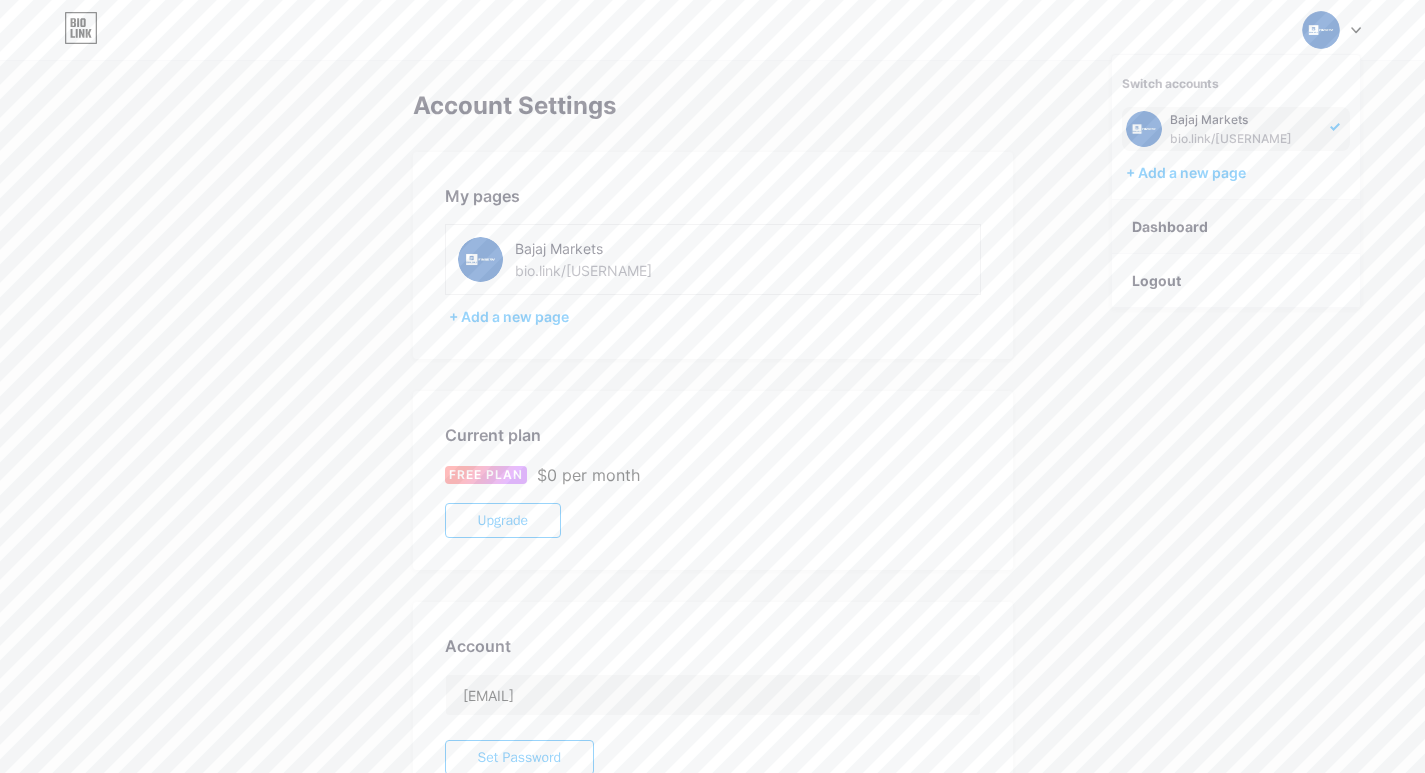 click on "Dashboard" at bounding box center [1236, 227] 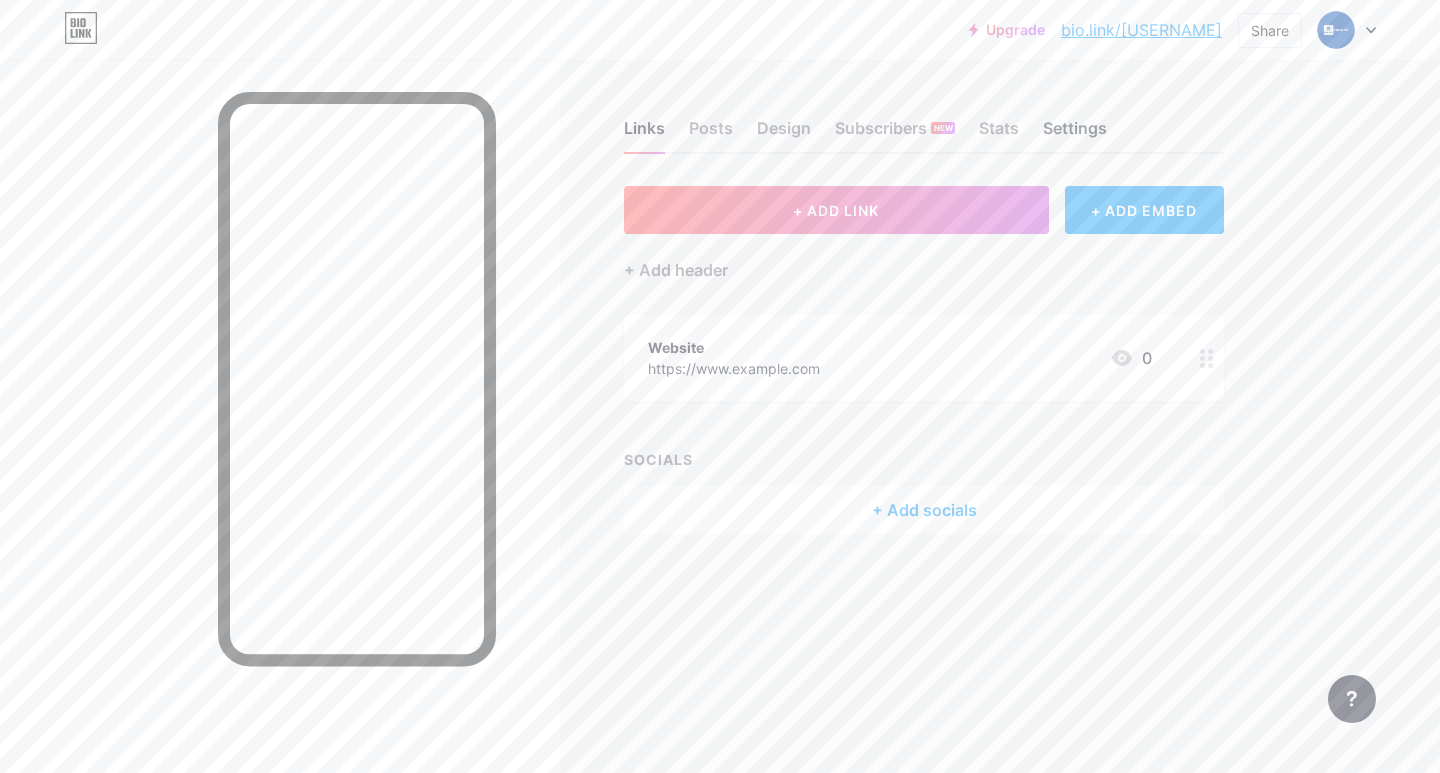 click on "Settings" at bounding box center (1075, 134) 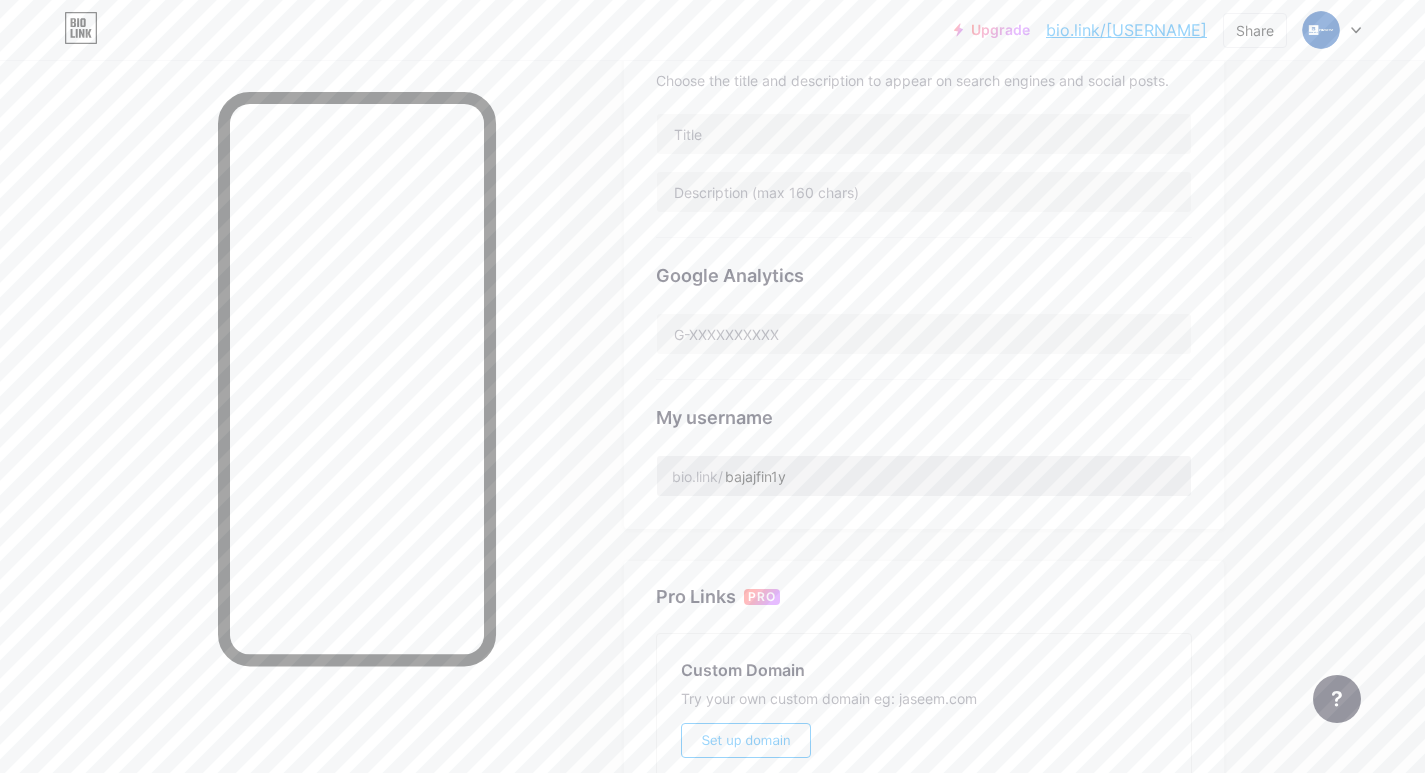 scroll, scrollTop: 500, scrollLeft: 0, axis: vertical 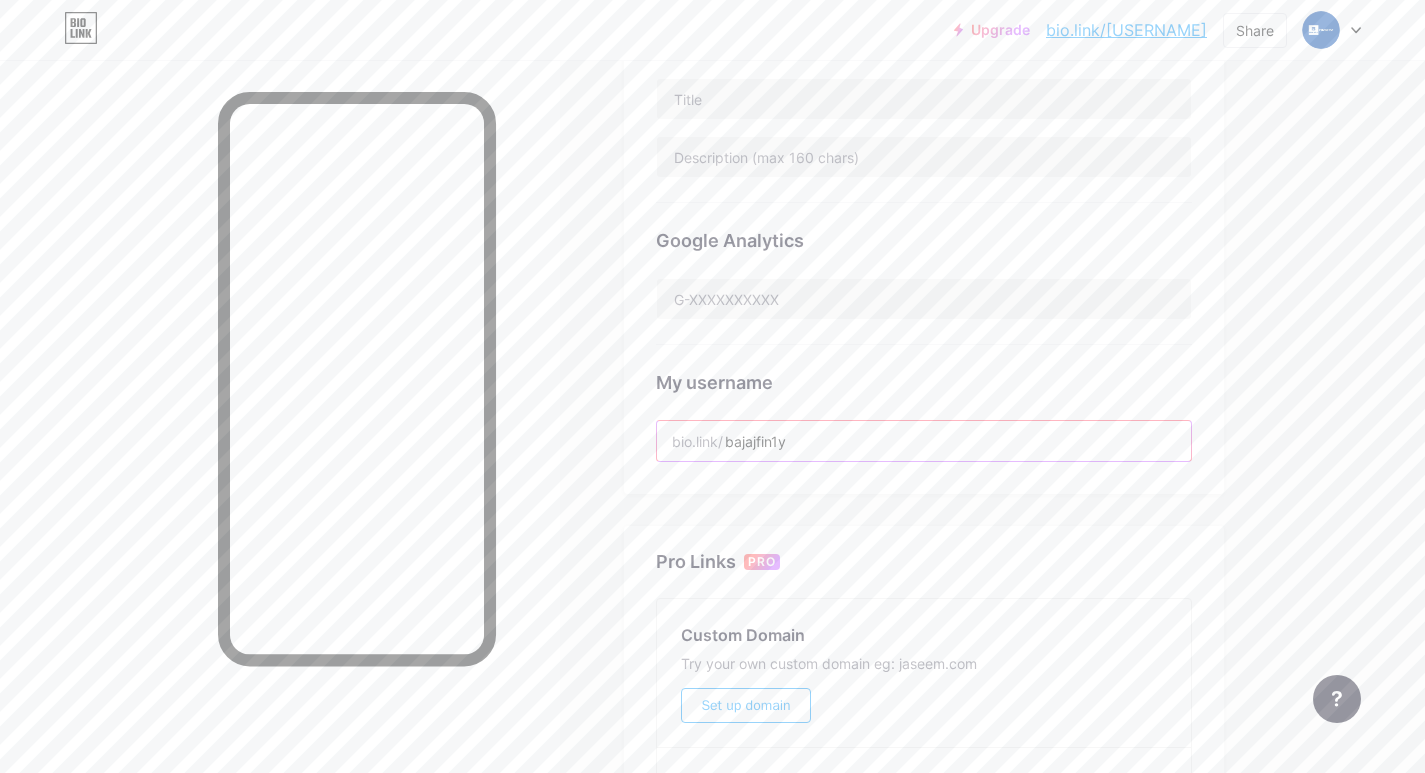 drag, startPoint x: 817, startPoint y: 441, endPoint x: 727, endPoint y: 447, distance: 90.199776 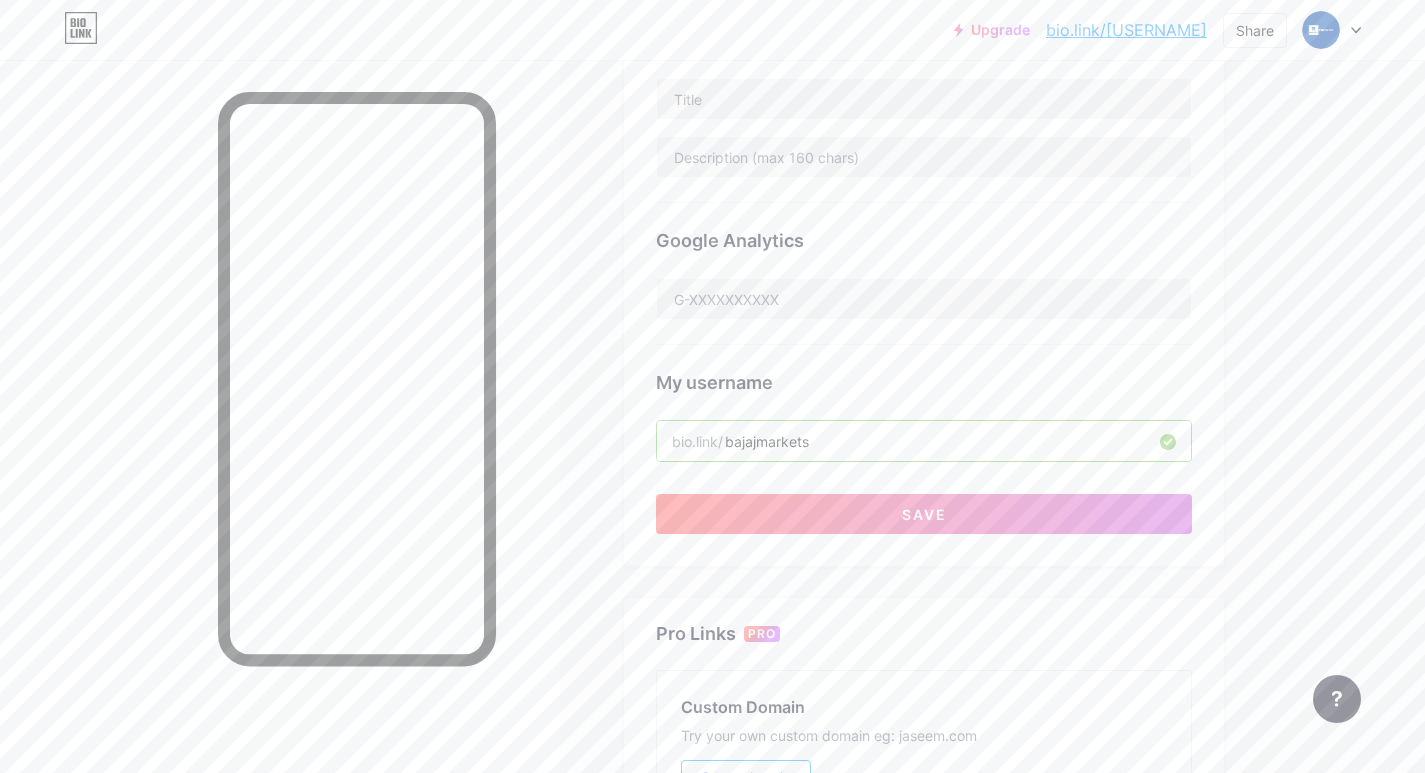 click on "Preferred link   This is an aesthetic choice. Both links are usable.
bio.link/ bajajfin1y       bajajfin1y .bio.link
NSFW warning       Show a warning before displaying your page.     SEO   Choose the title and description to appear on search engines and social posts.           Google Analytics       My username   bio.link/   bajajmarkets           Save" at bounding box center [924, 122] 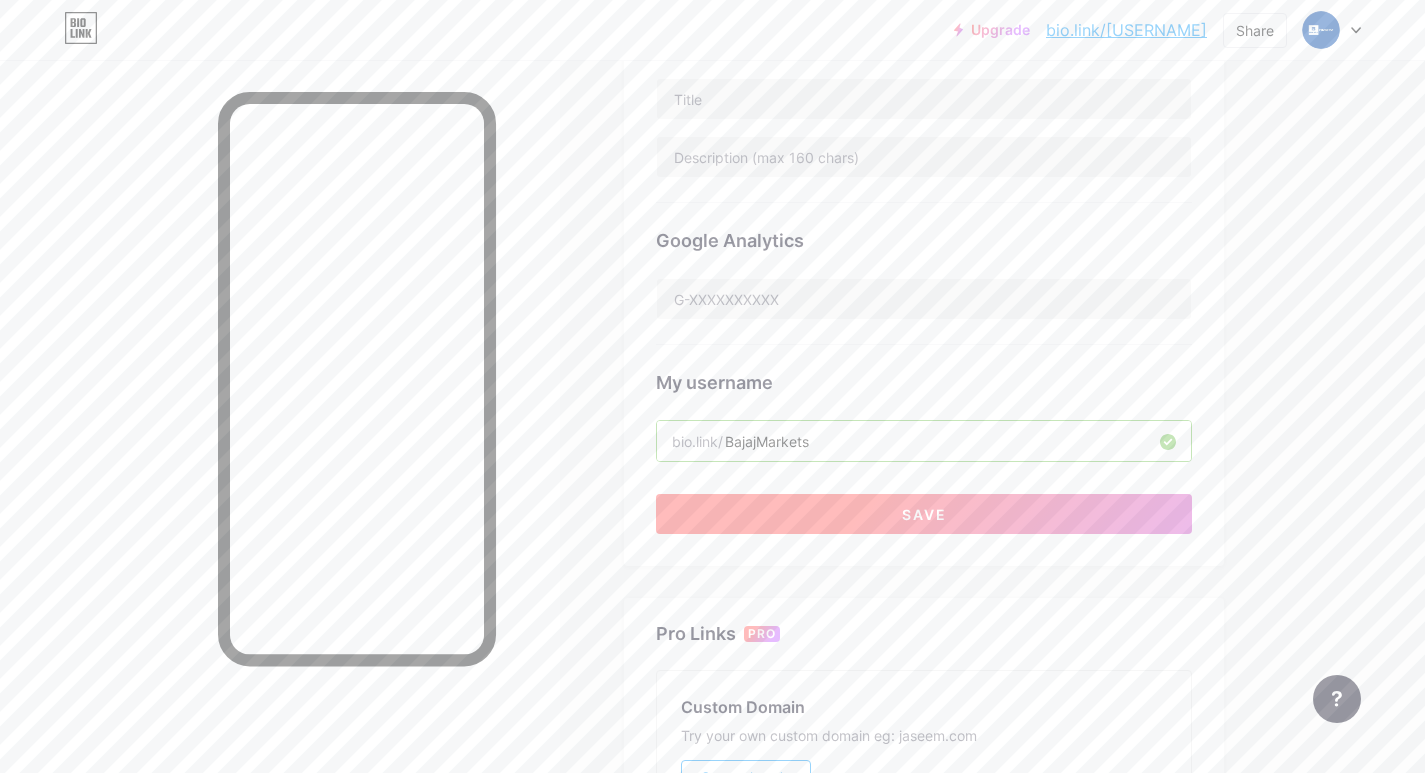 click on "Save" at bounding box center (924, 514) 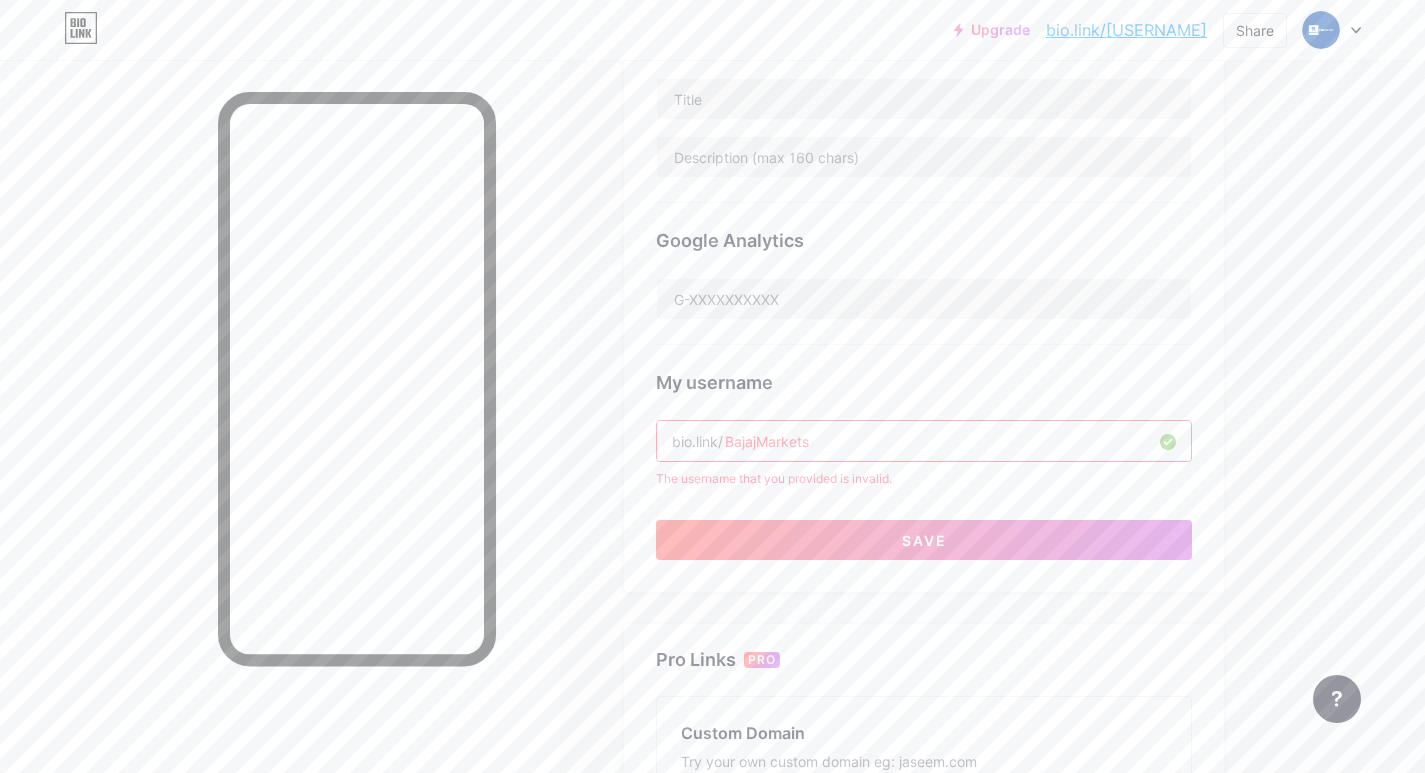 click on "BajajMarkets" at bounding box center (924, 441) 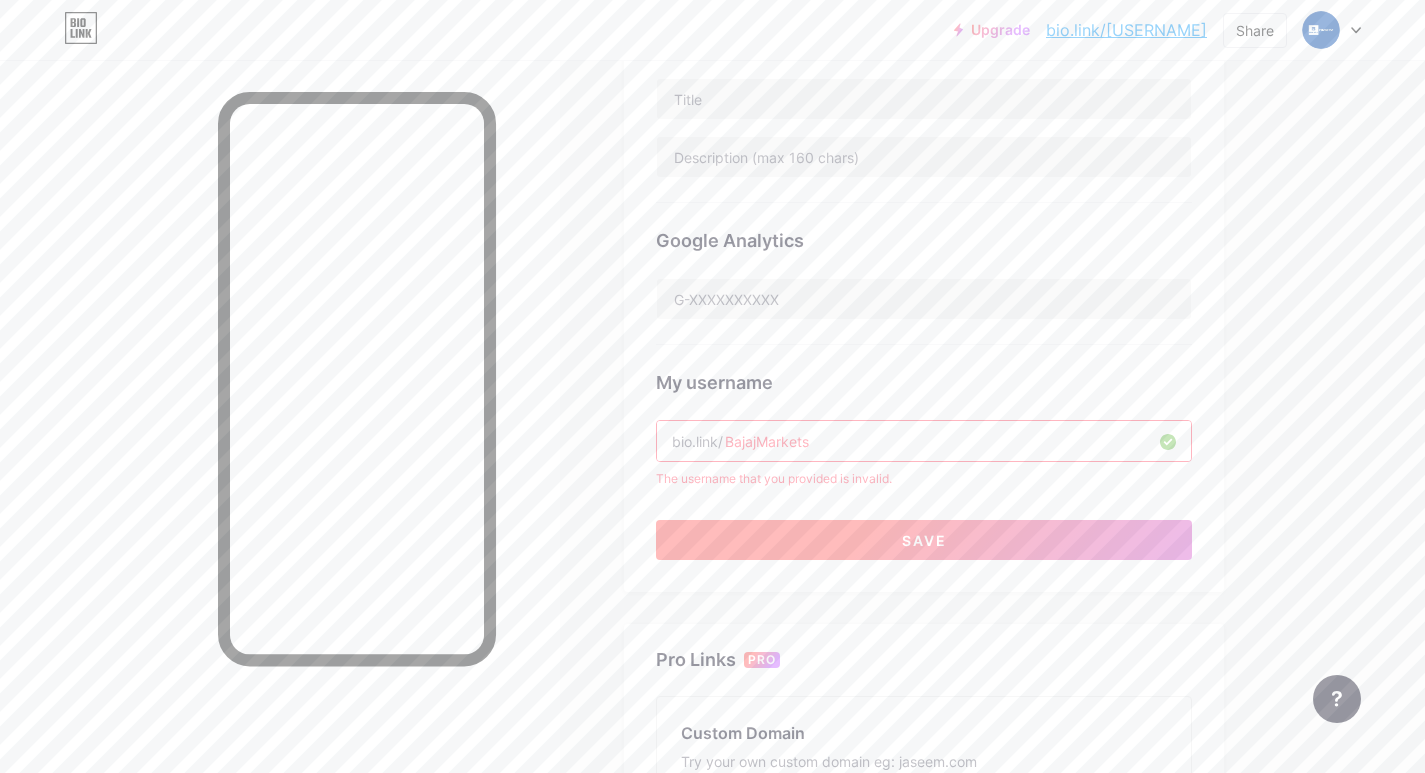 click on "Save" at bounding box center (924, 540) 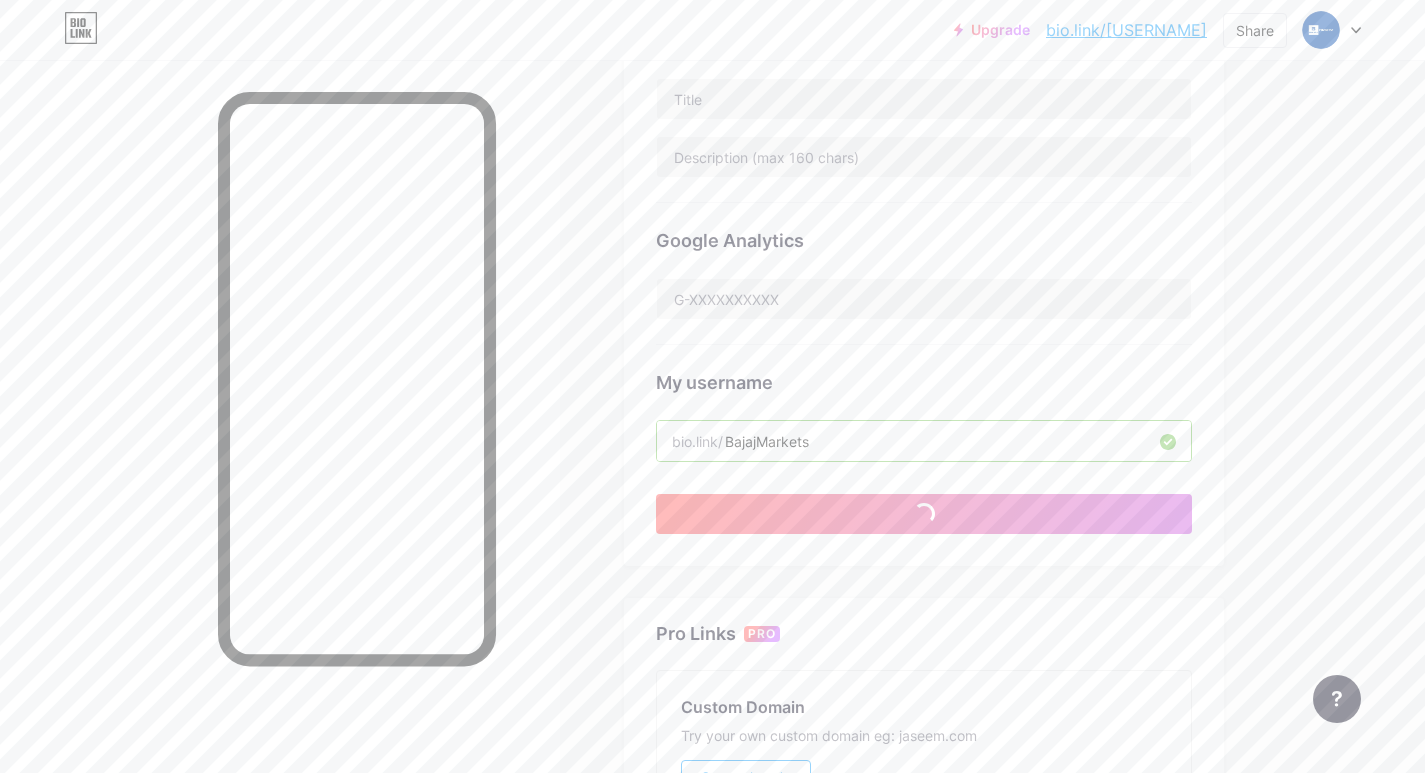 click on "Preferred link   This is an aesthetic choice. Both links are usable.
bio.link/ bajajfin1y       bajajfin1y .bio.link
NSFW warning       Show a warning before displaying your page.     SEO   Choose the title and description to appear on search engines and social posts.           Google Analytics       My username   bio.link/   BajajMarkets           Save" at bounding box center (924, 122) 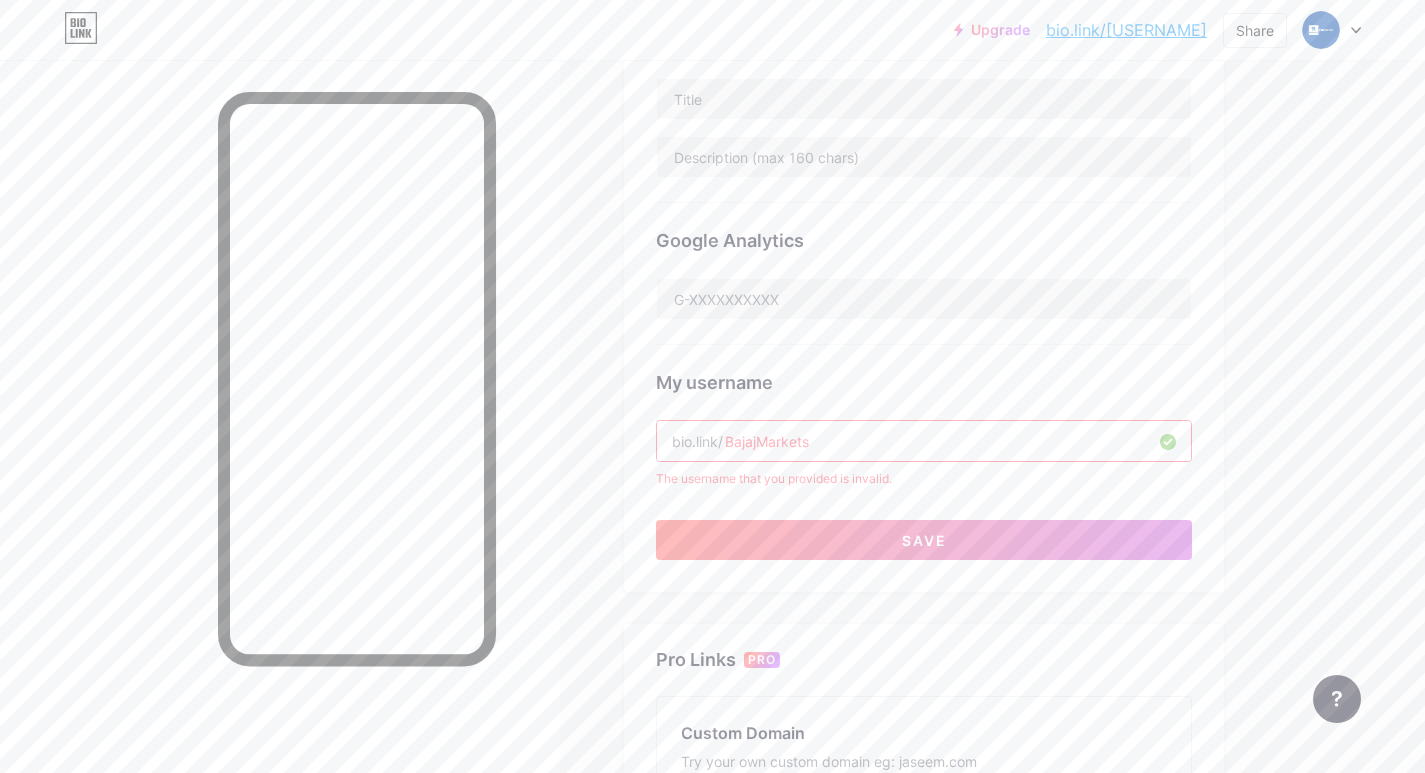 click on "BajajMarkets" at bounding box center [924, 441] 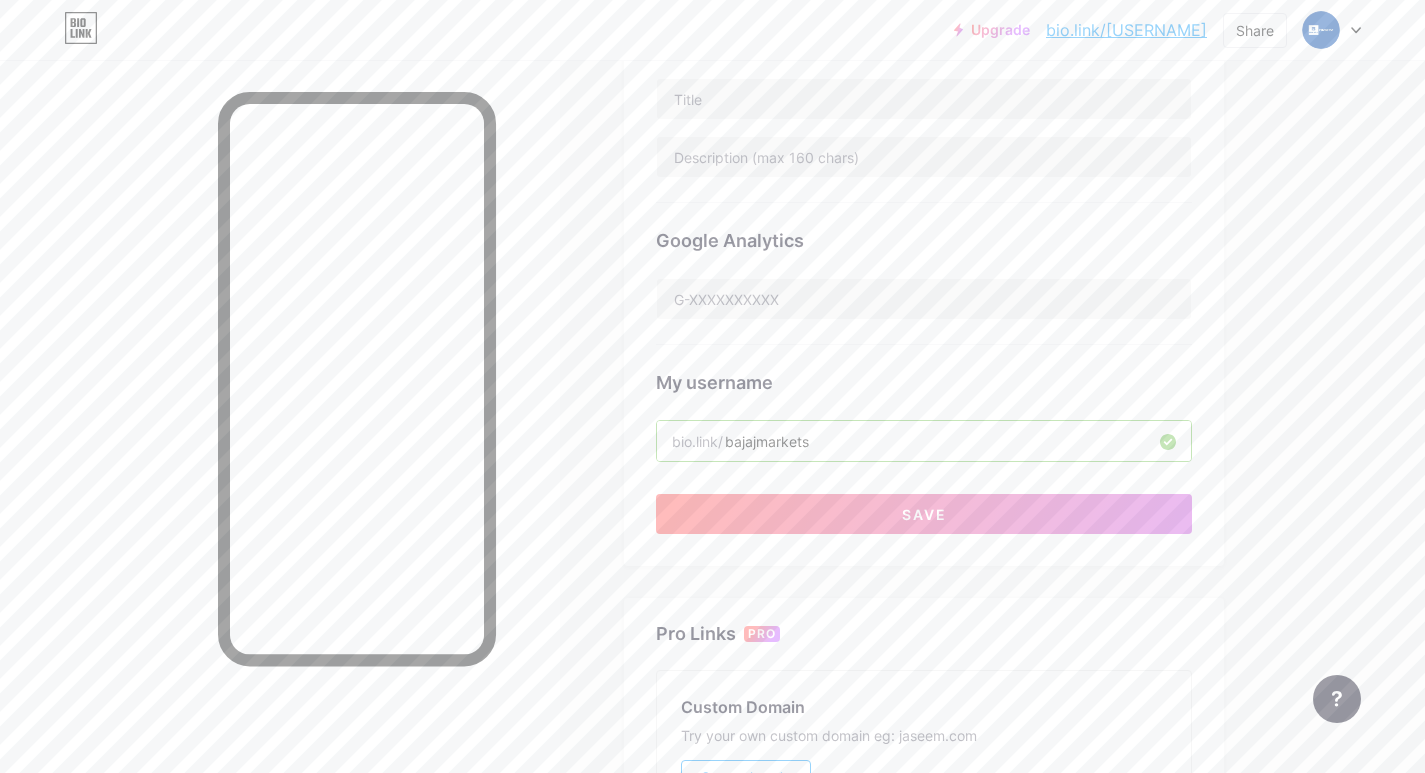 type on "BajajMarkets-" 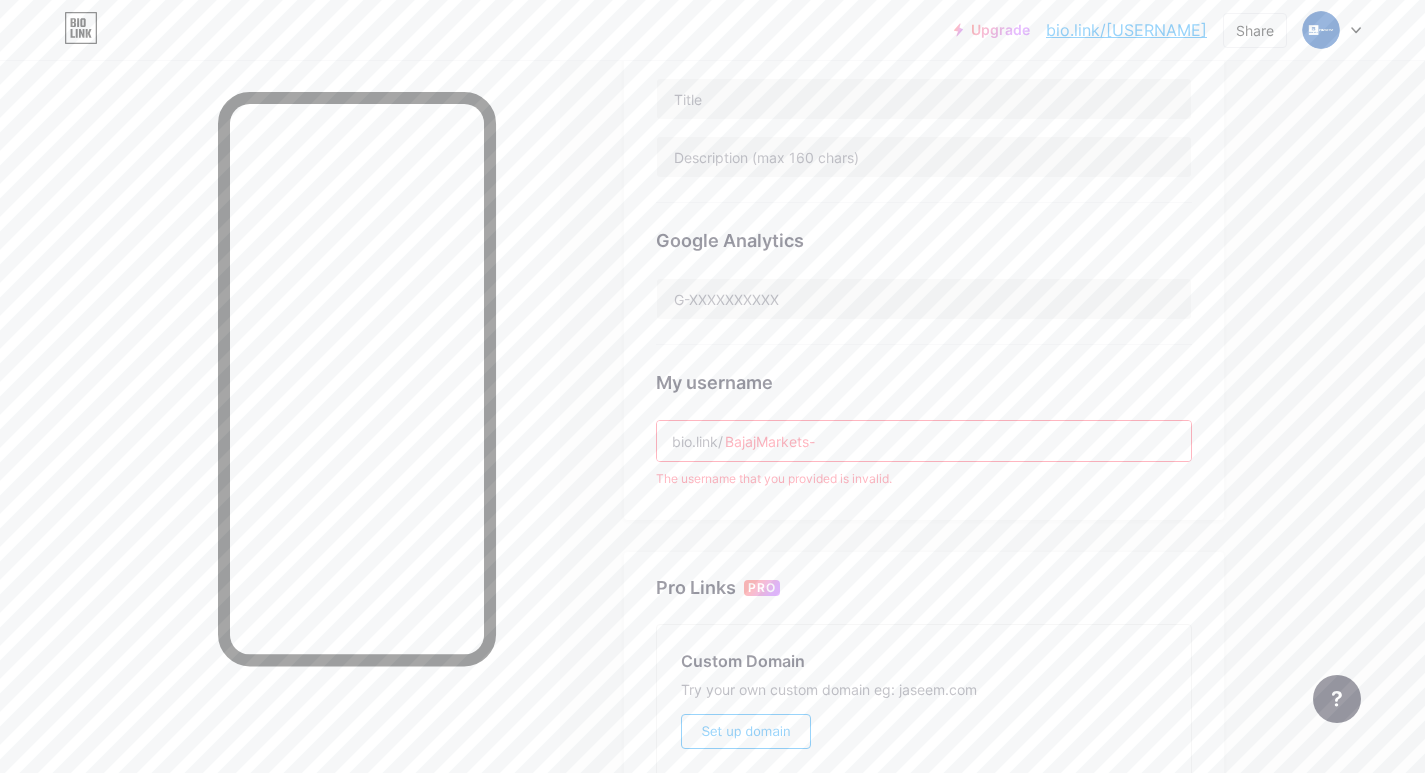 click on "BajajMarkets-" at bounding box center (924, 441) 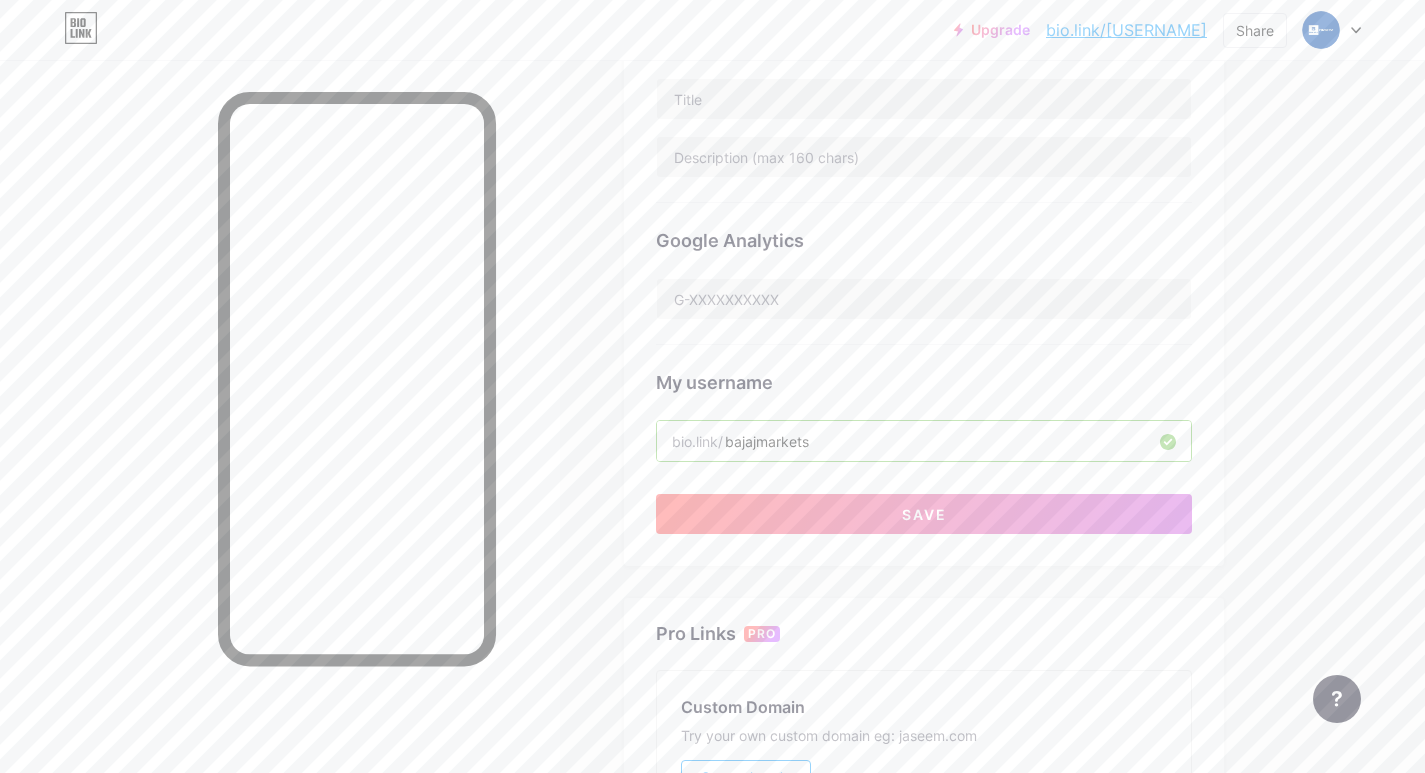 click on "[USERNAME]" at bounding box center [924, 441] 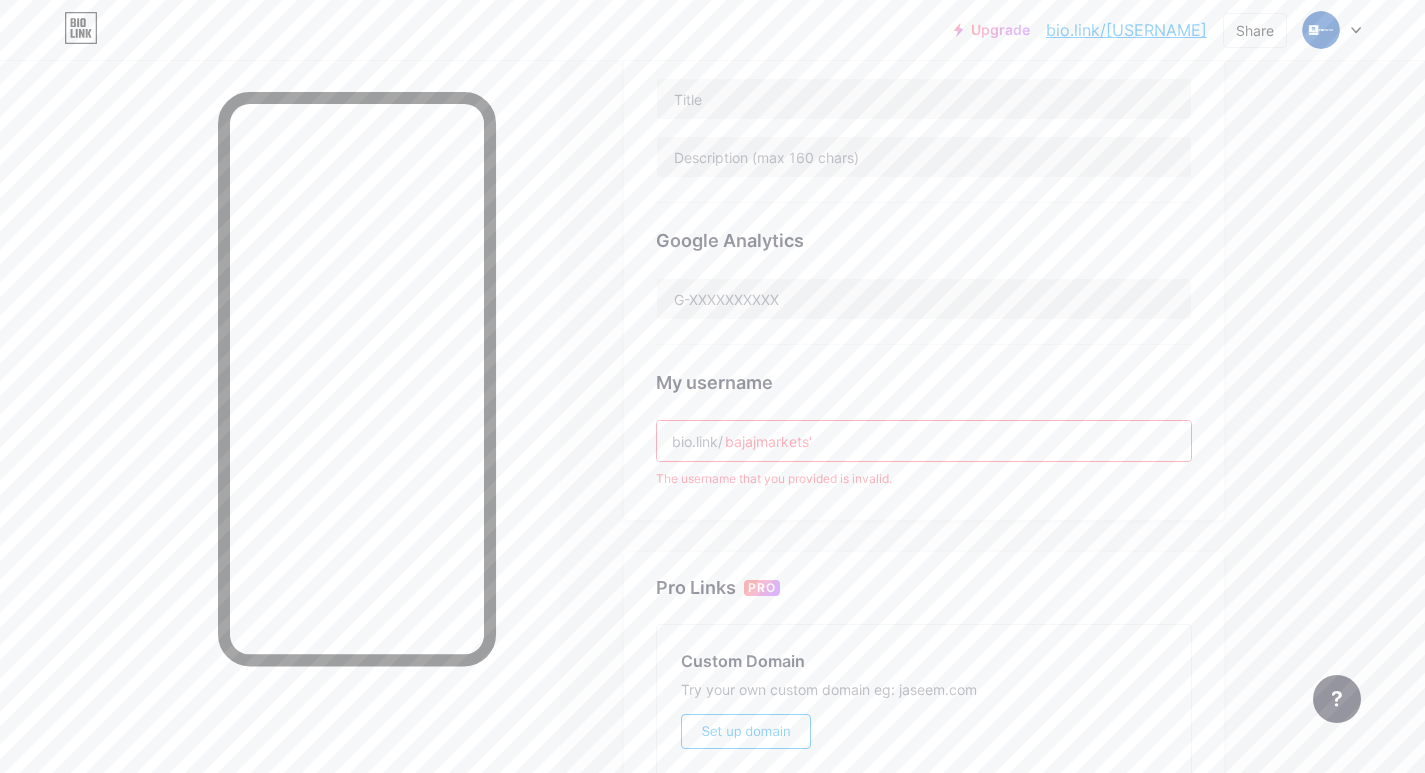 click on "bajajmarkets'" at bounding box center [924, 441] 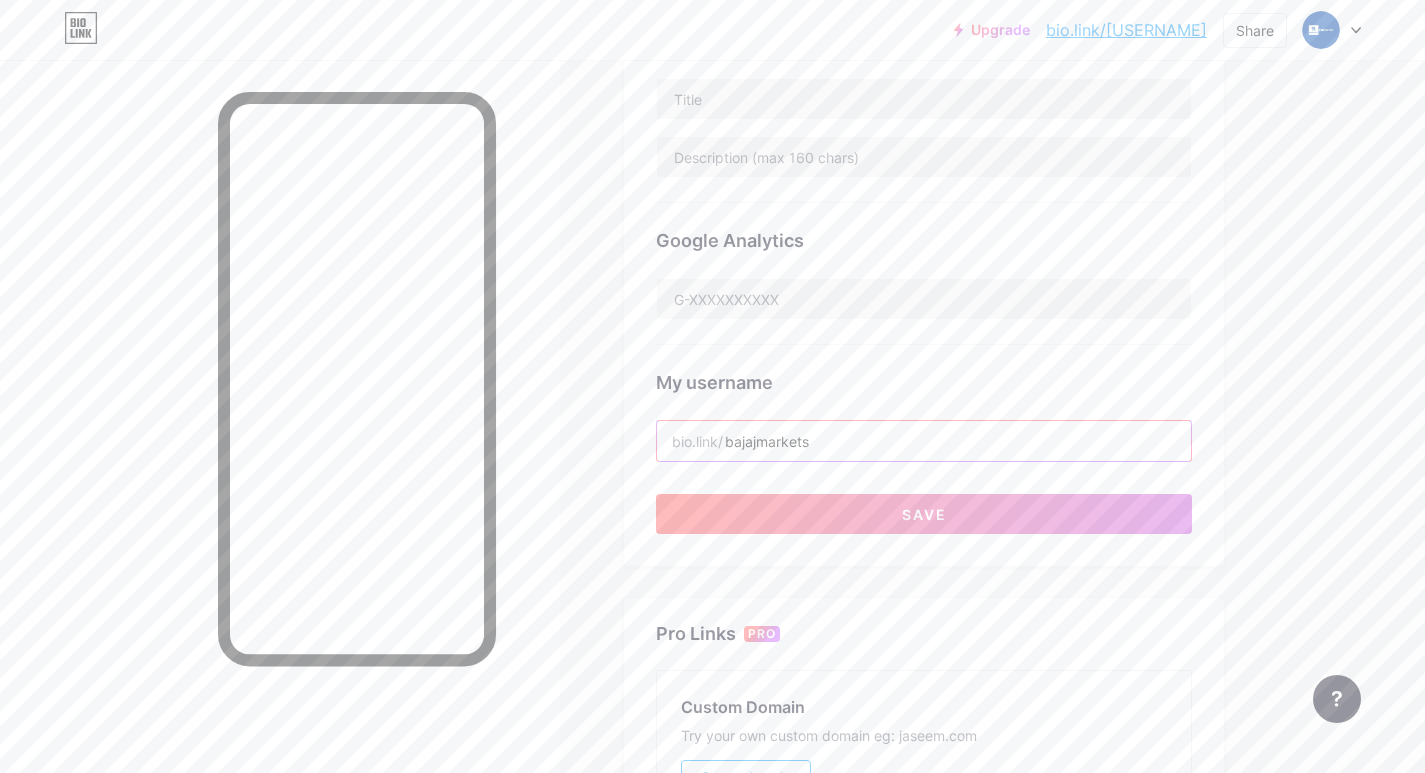 type on "[USERNAME]" 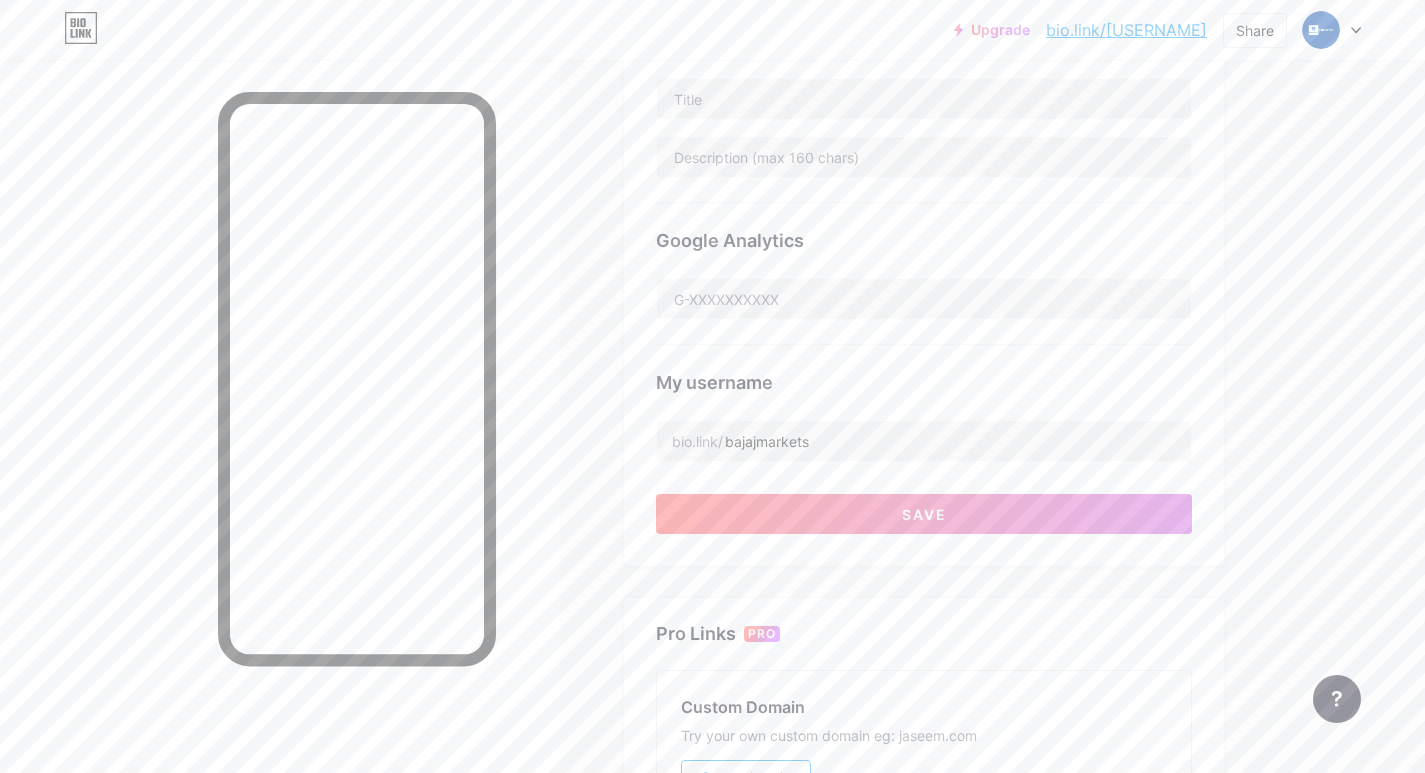 click on "Preferred link   This is an aesthetic choice. Both links are usable.
bio.link/ bajajfin1y       bajajfin1y .bio.link
NSFW warning       Show a warning before displaying your page.     SEO   Choose the title and description to appear on search engines and social posts.           Google Analytics       My username   bio.link/   bajajmarkets         Save" at bounding box center [924, 122] 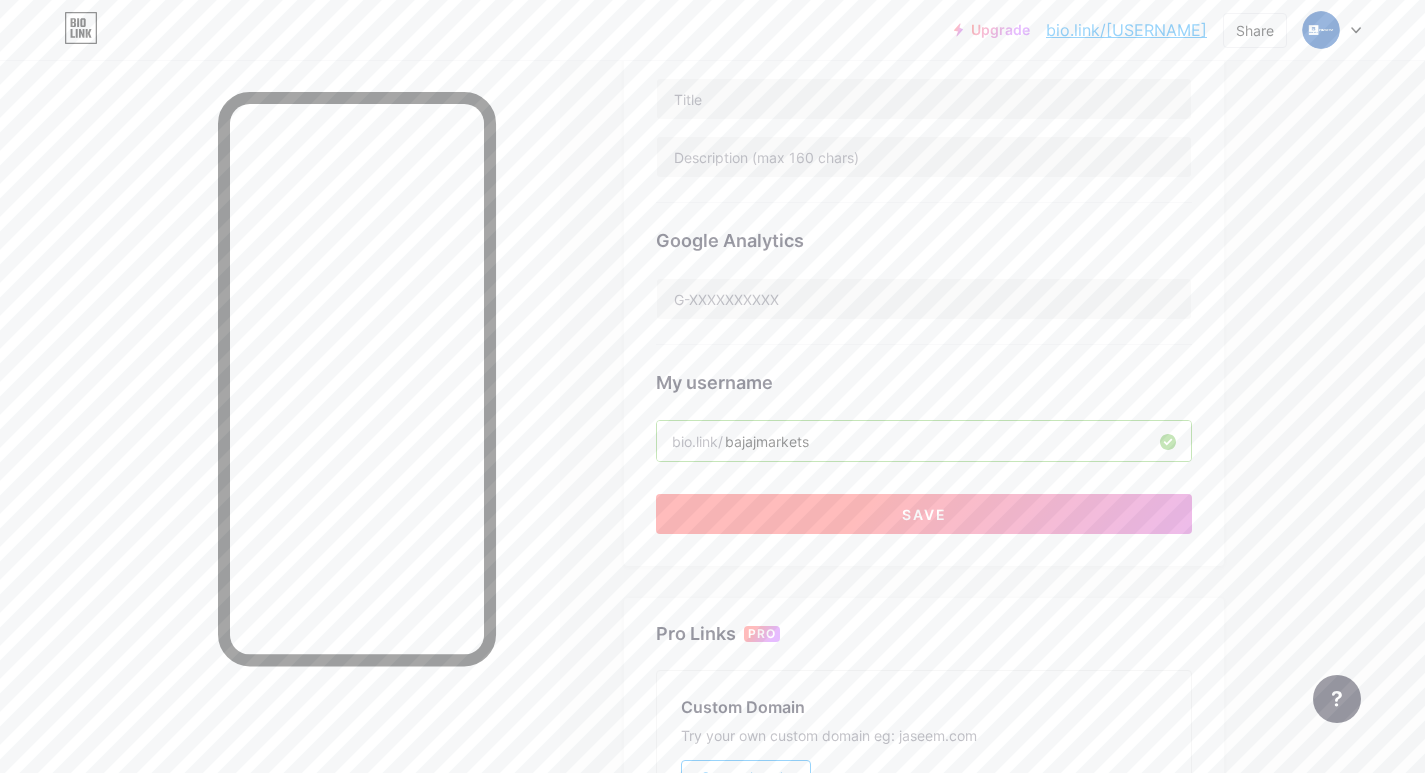 click on "Save" at bounding box center [924, 514] 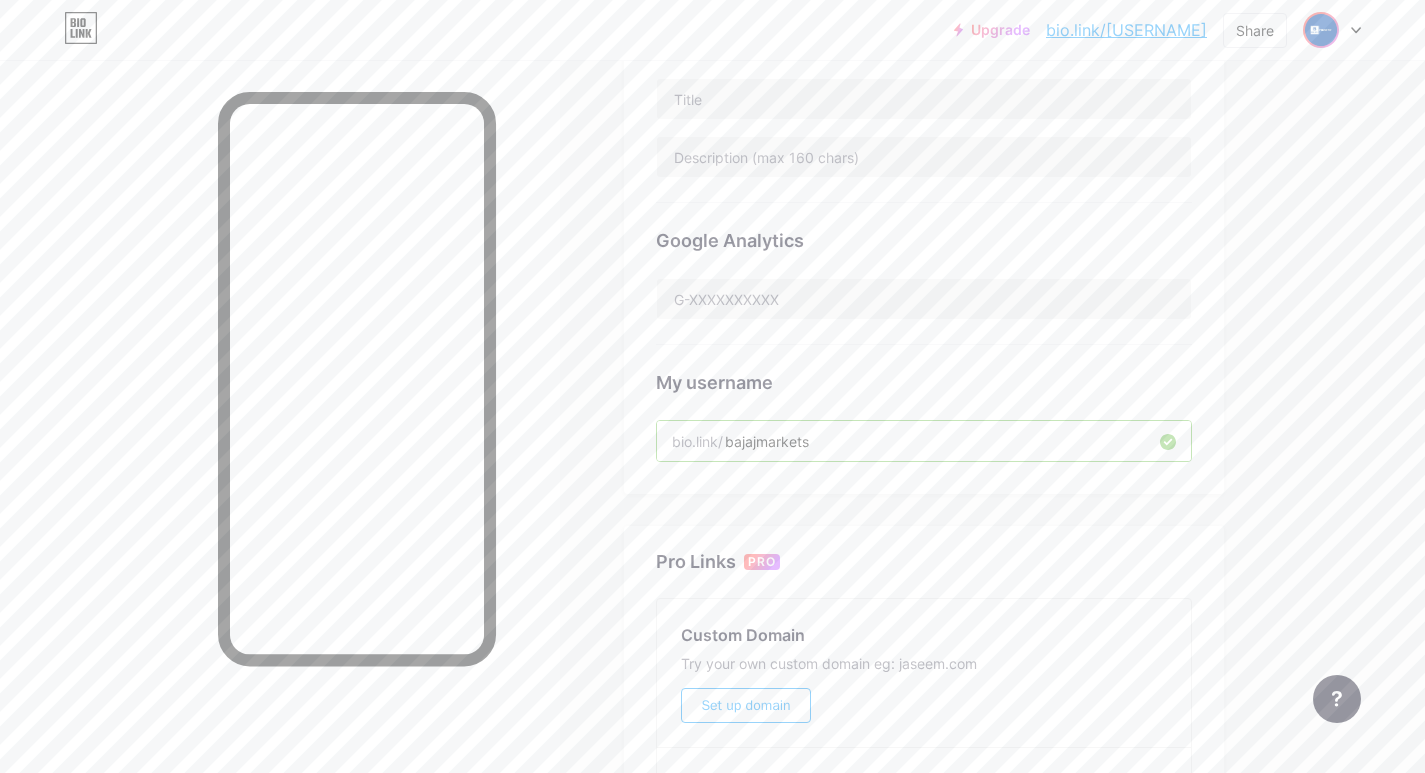click at bounding box center (1321, 30) 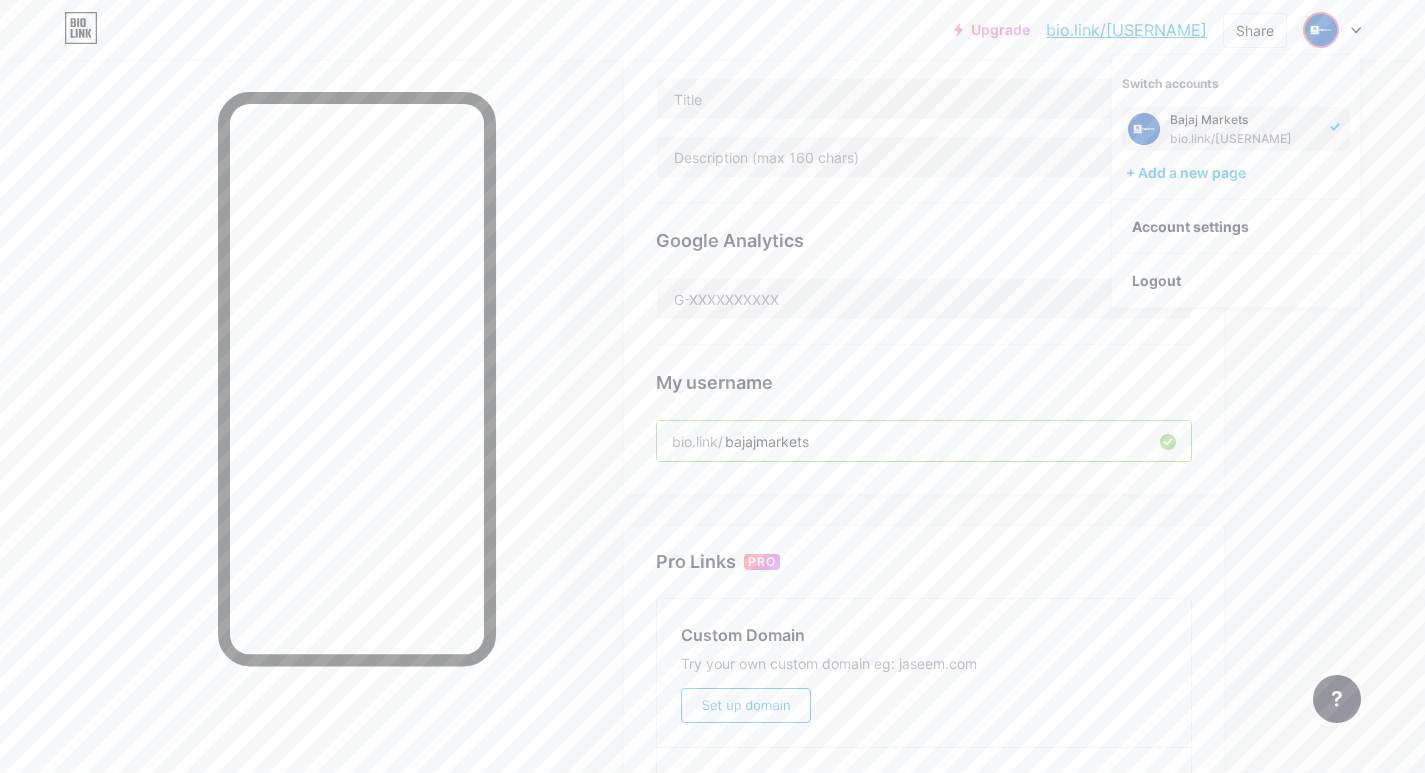 click at bounding box center [1144, 129] 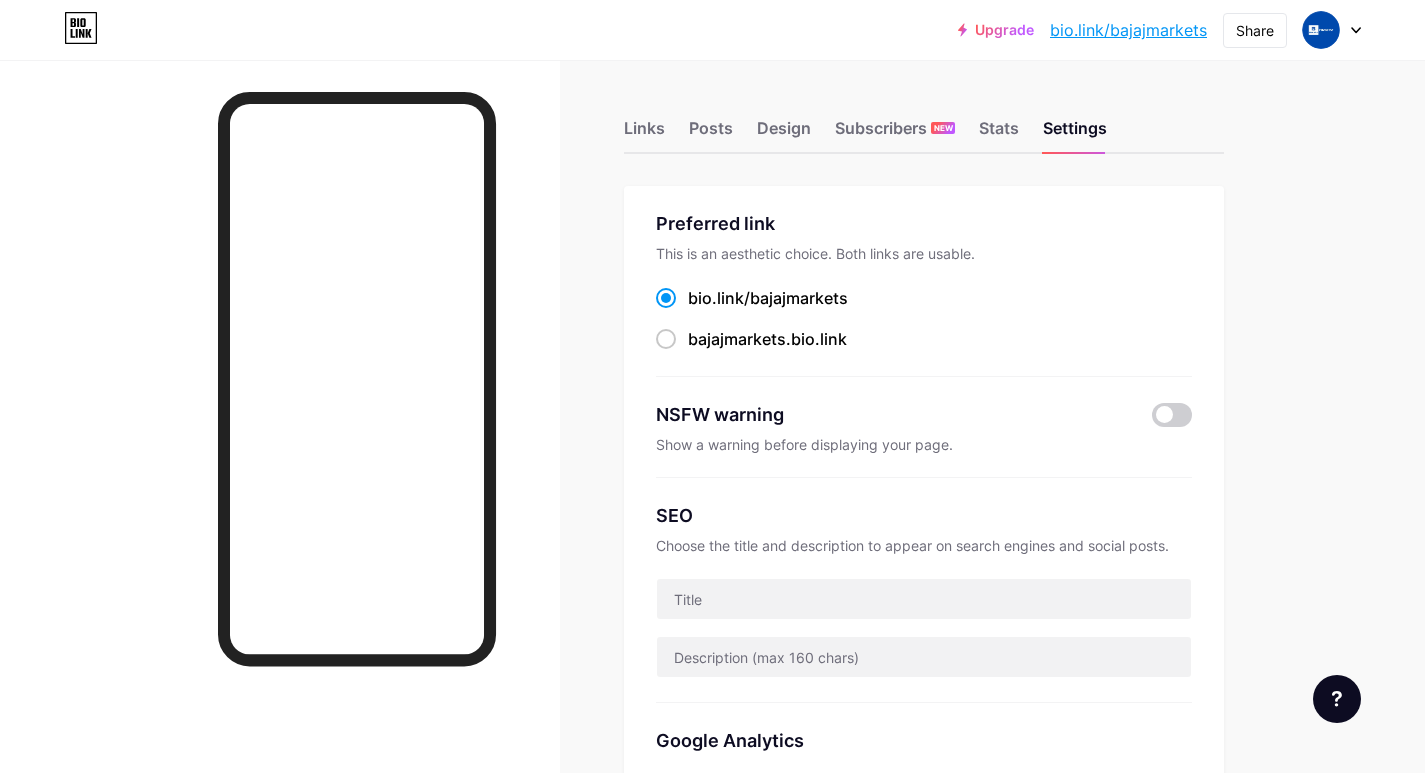 scroll, scrollTop: 0, scrollLeft: 0, axis: both 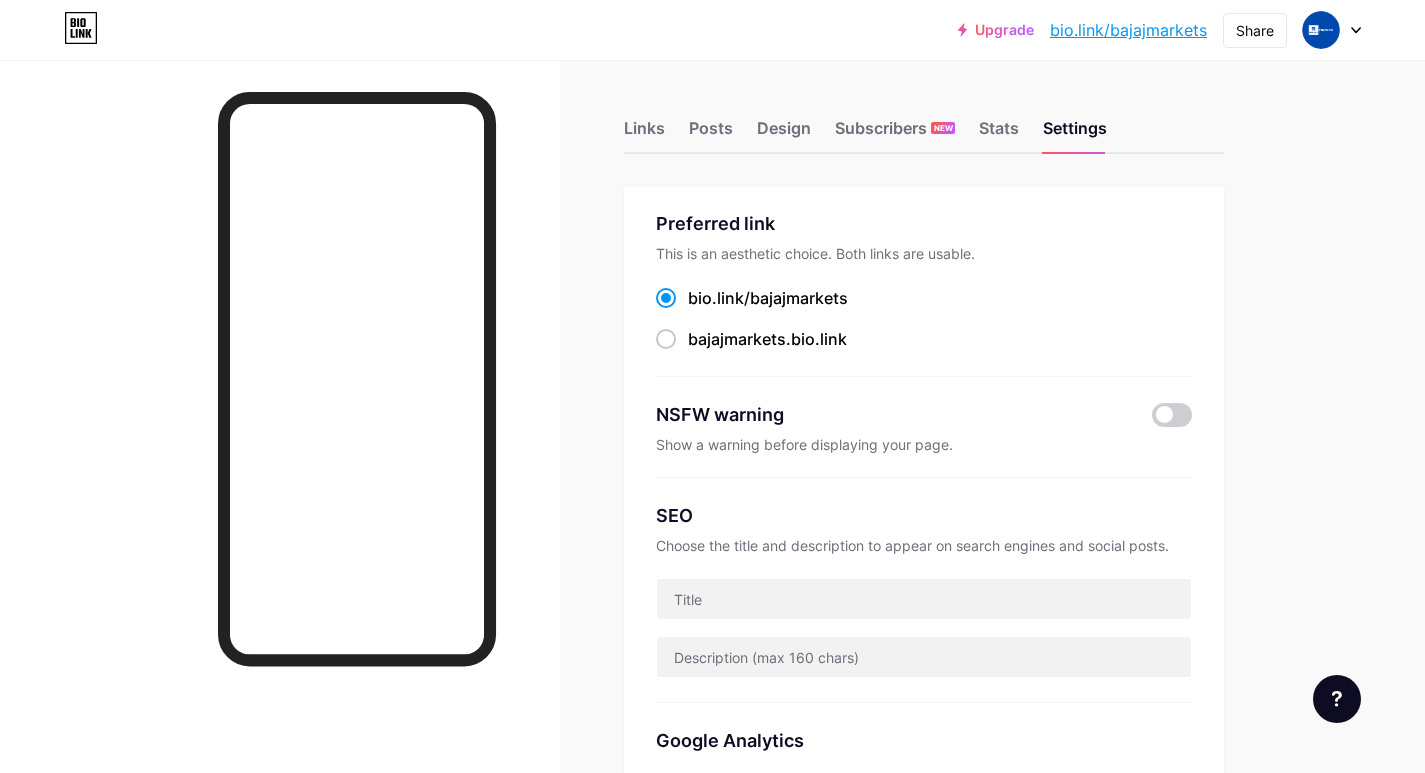 click on "bio.link/bajajmarkets" at bounding box center (1128, 30) 